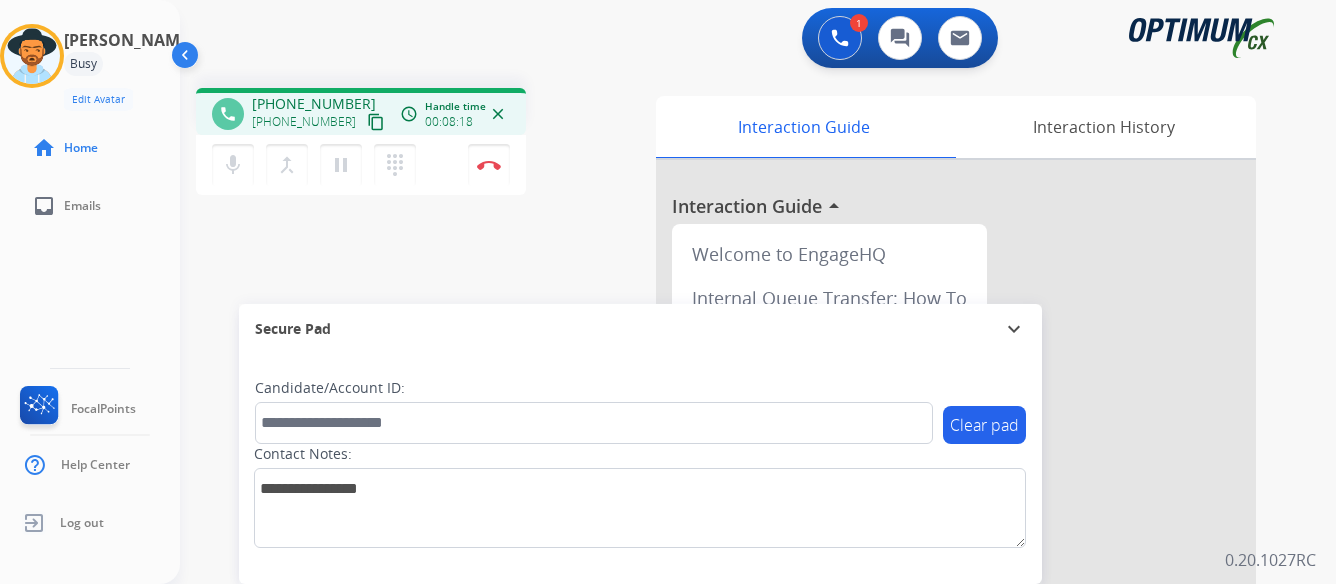 scroll, scrollTop: 0, scrollLeft: 0, axis: both 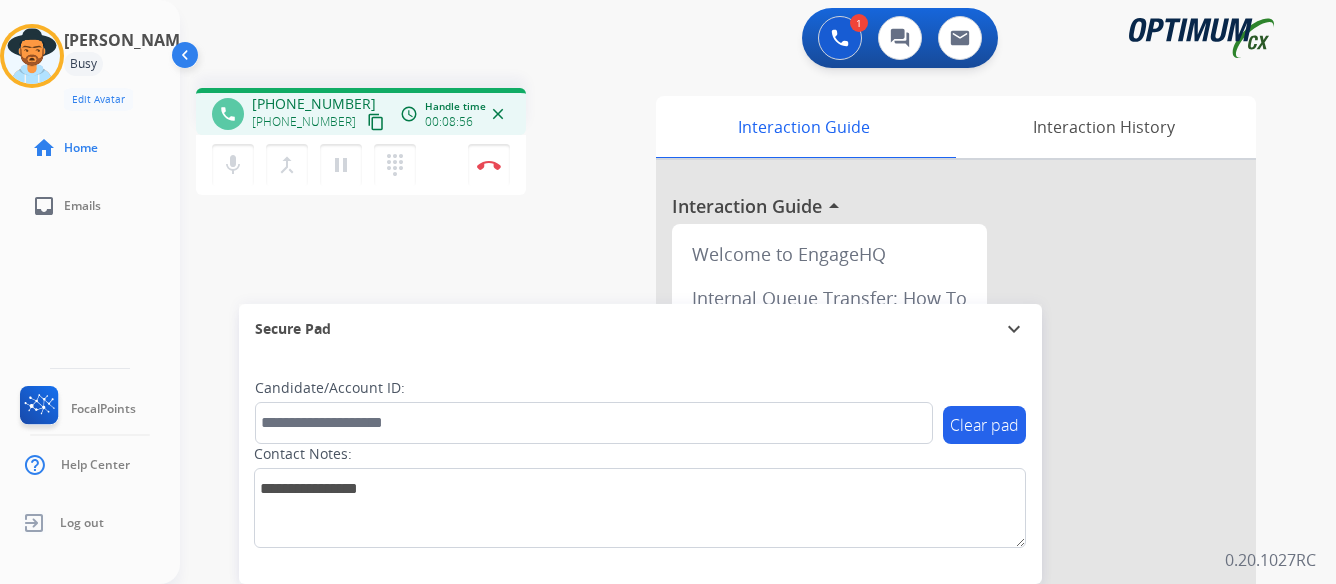 drag, startPoint x: 405, startPoint y: 421, endPoint x: 1171, endPoint y: 256, distance: 783.5694 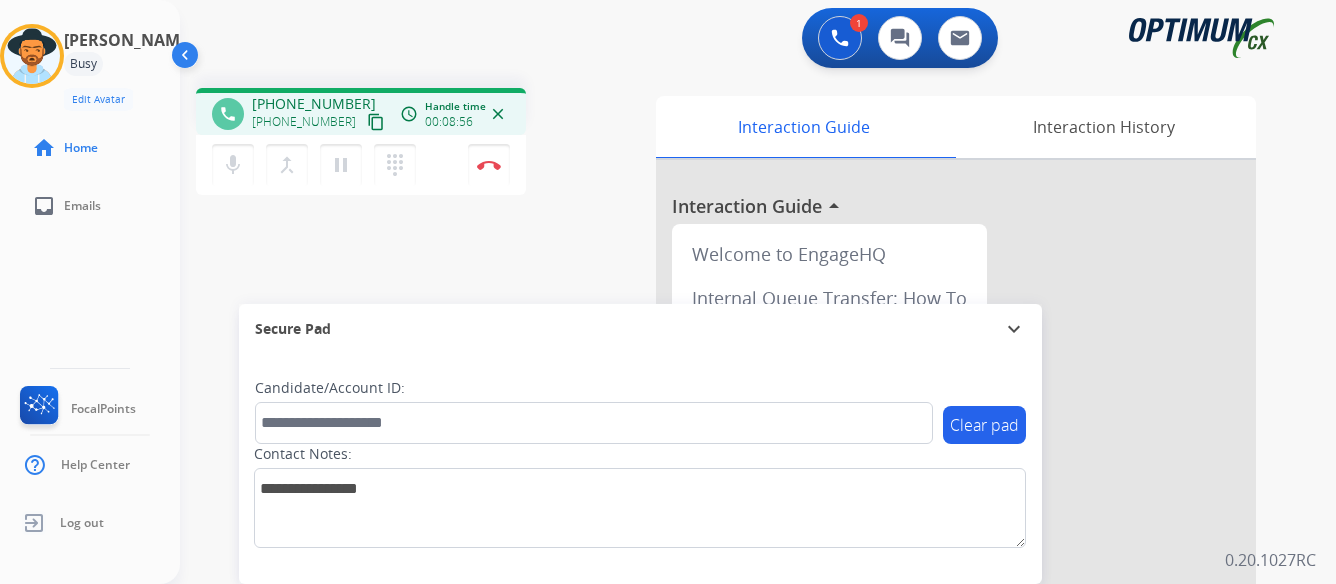 click at bounding box center (956, 533) 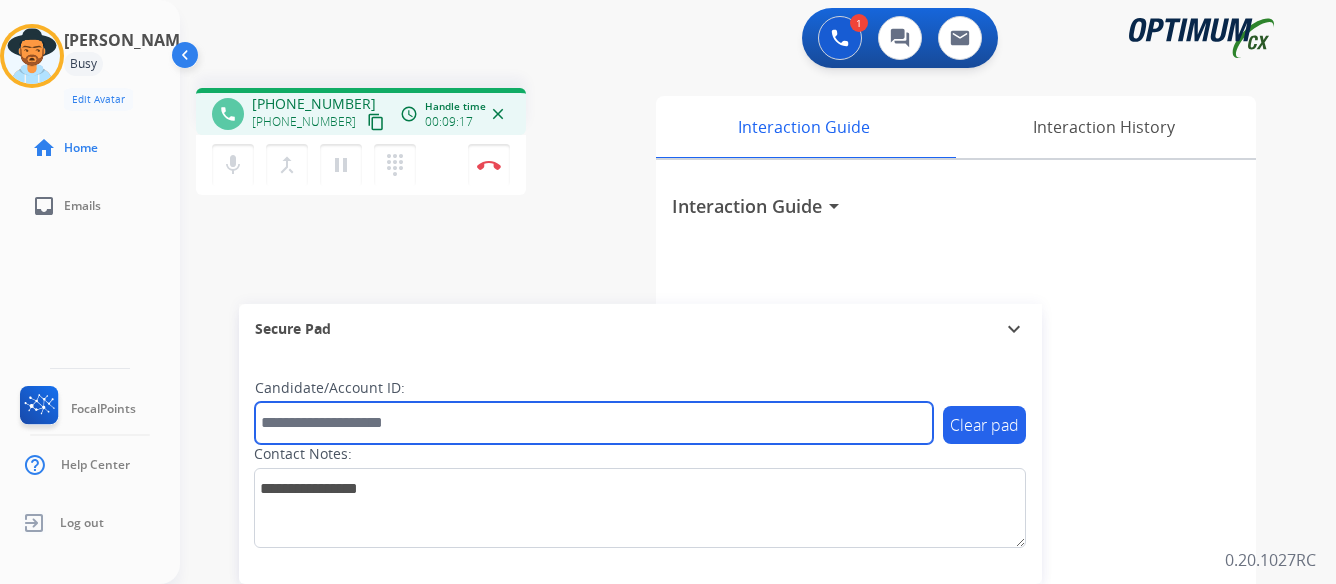 paste on "*******" 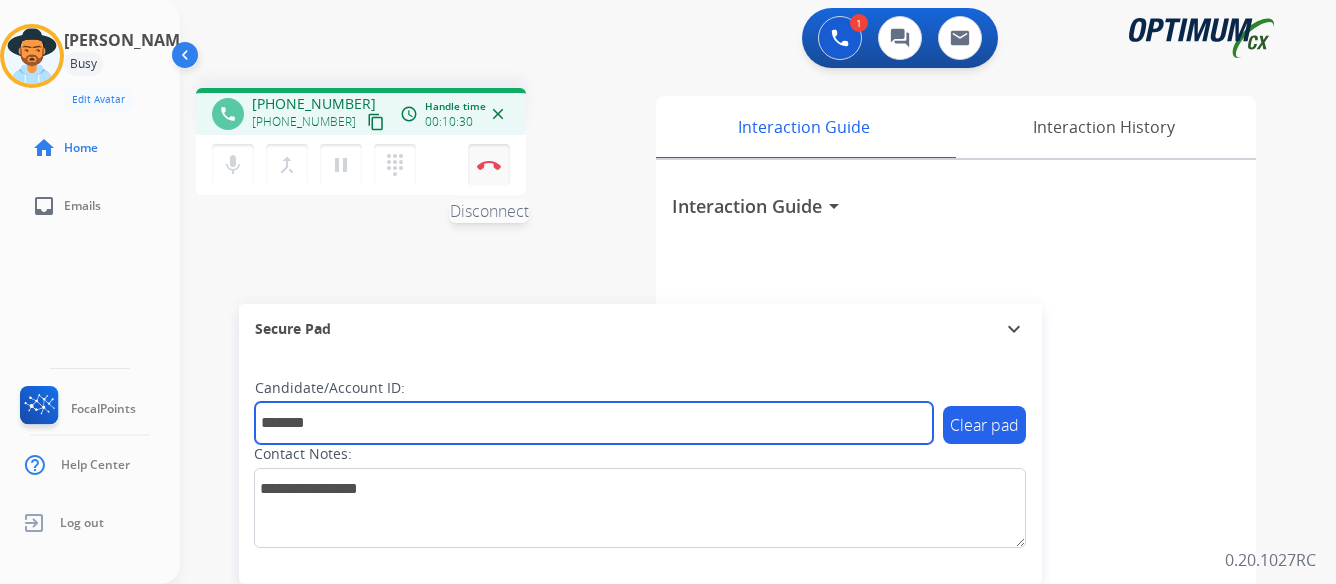 type on "*******" 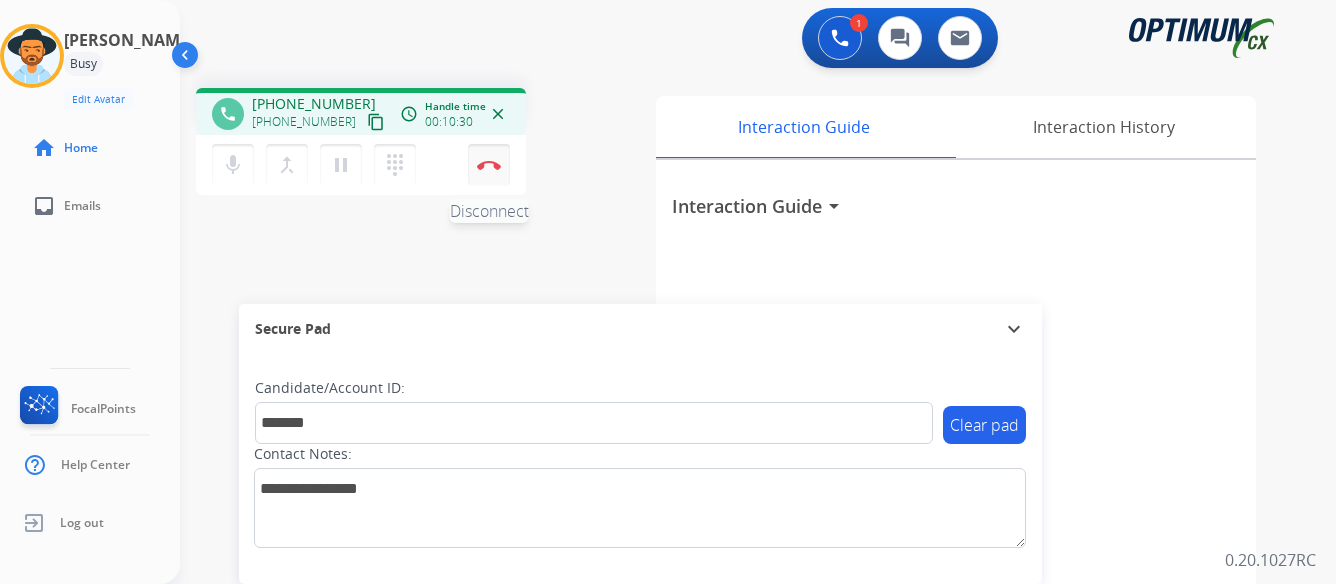 click at bounding box center [489, 165] 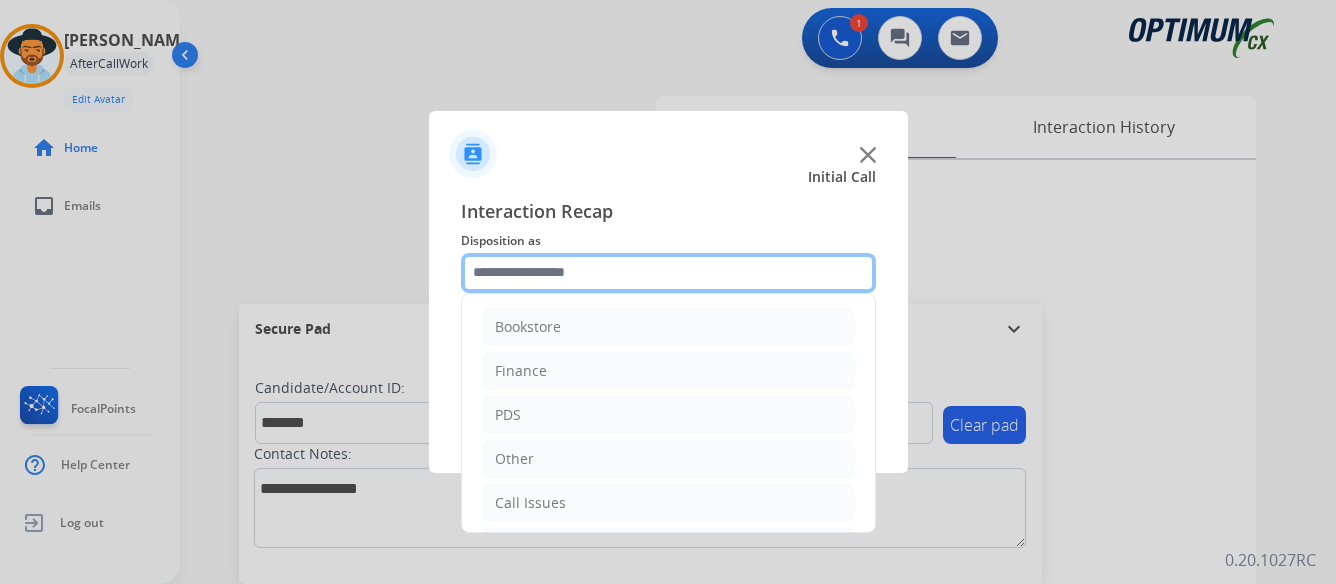 click 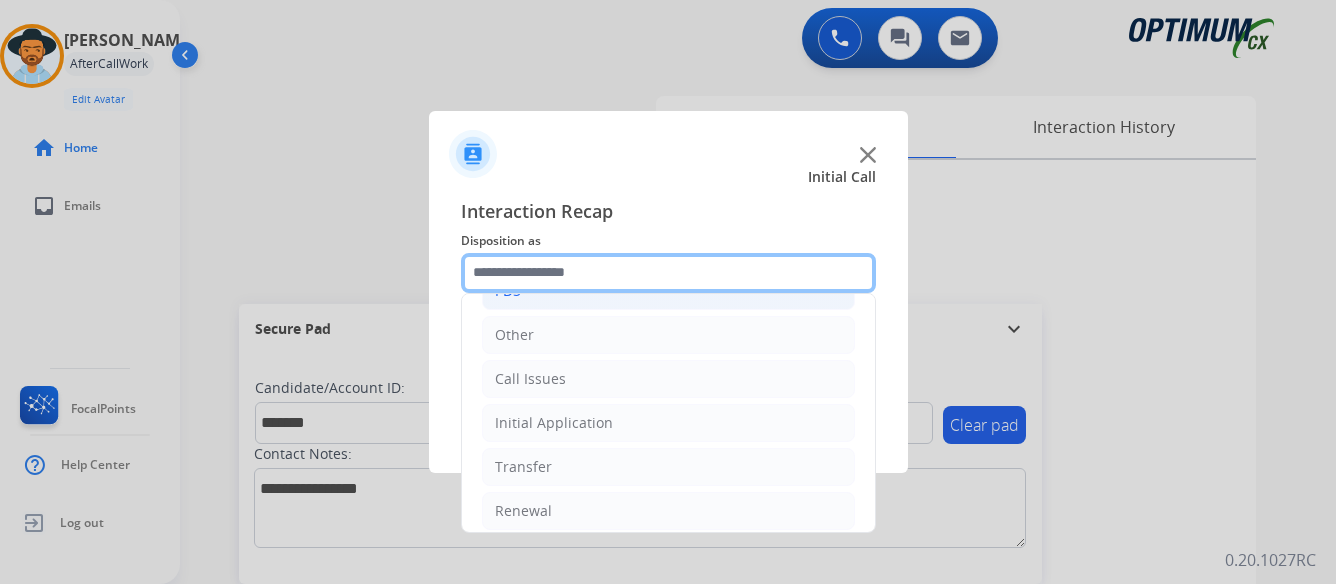 scroll, scrollTop: 136, scrollLeft: 0, axis: vertical 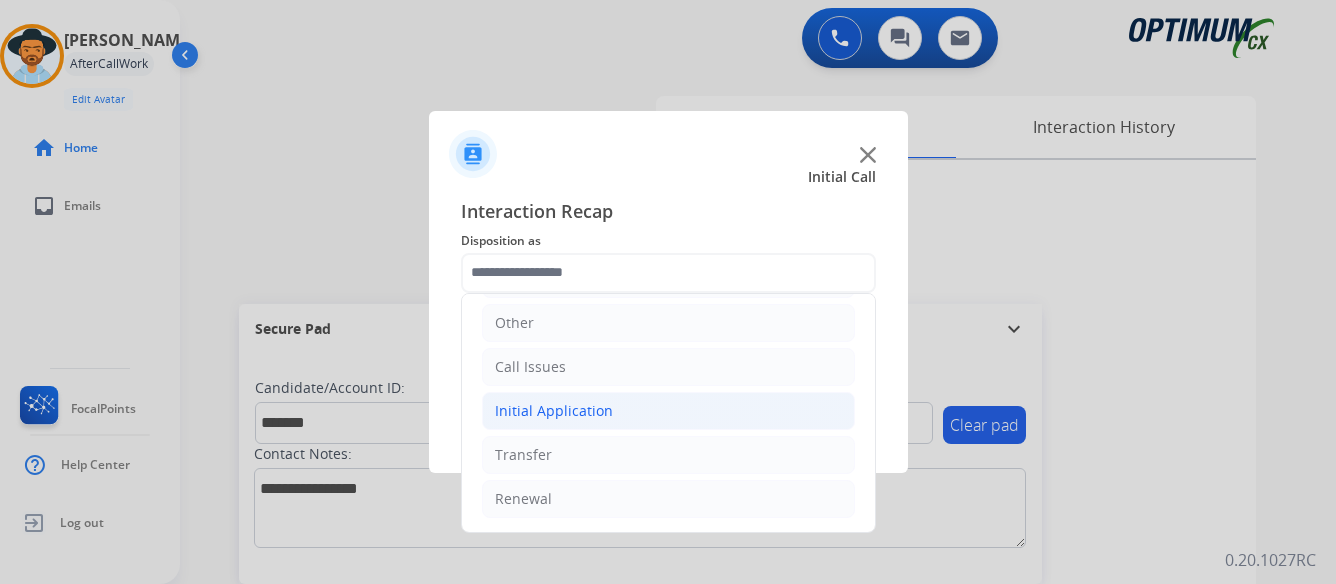 click on "Initial Application" 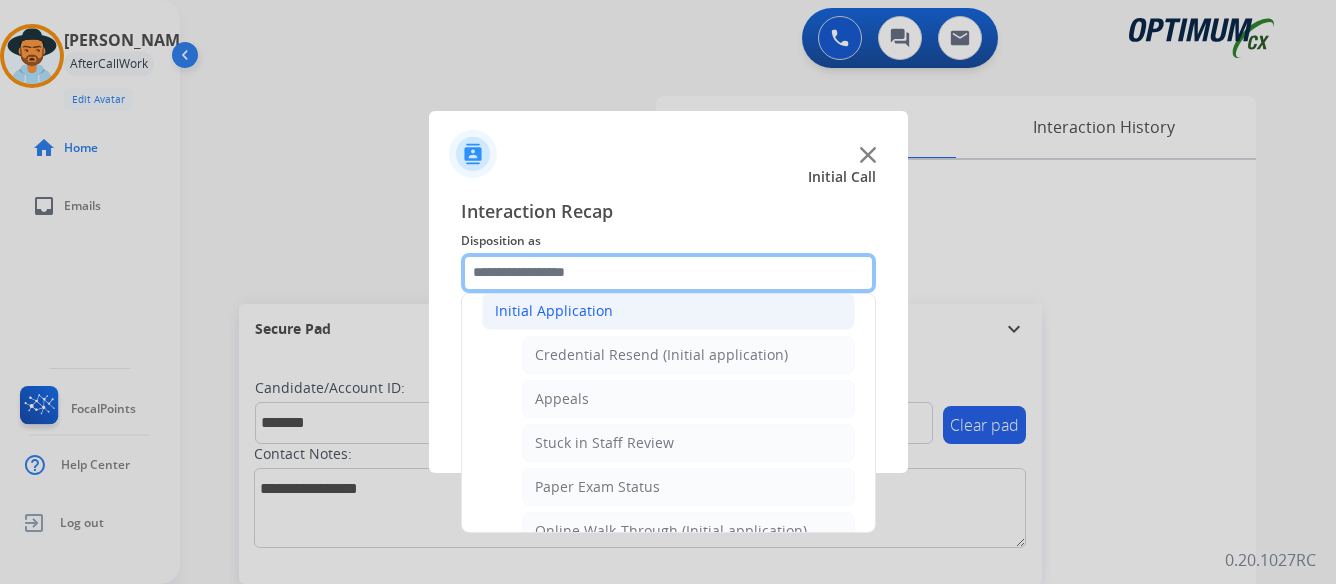 scroll, scrollTop: 336, scrollLeft: 0, axis: vertical 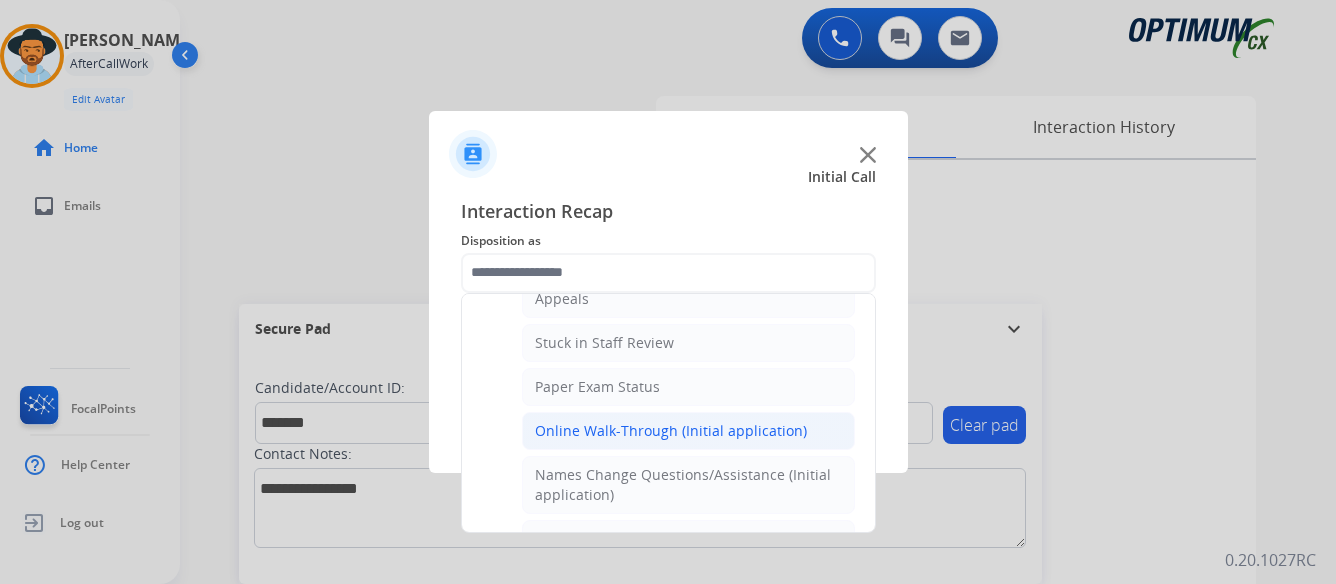 click on "Online Walk-Through (Initial application)" 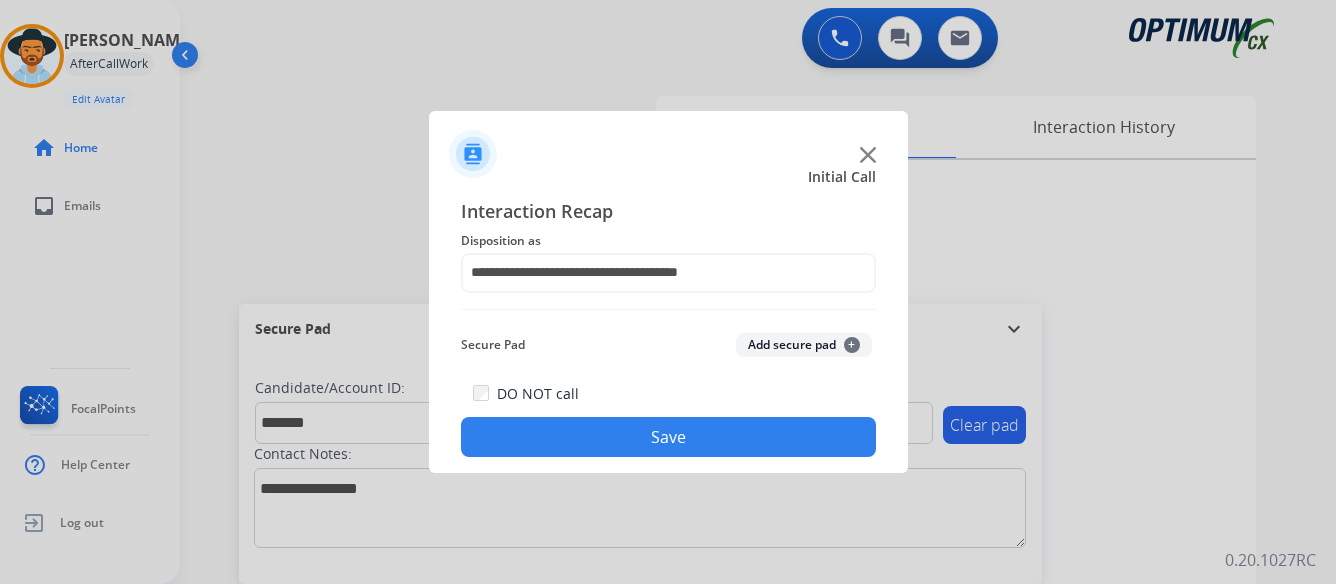 click on "Save" 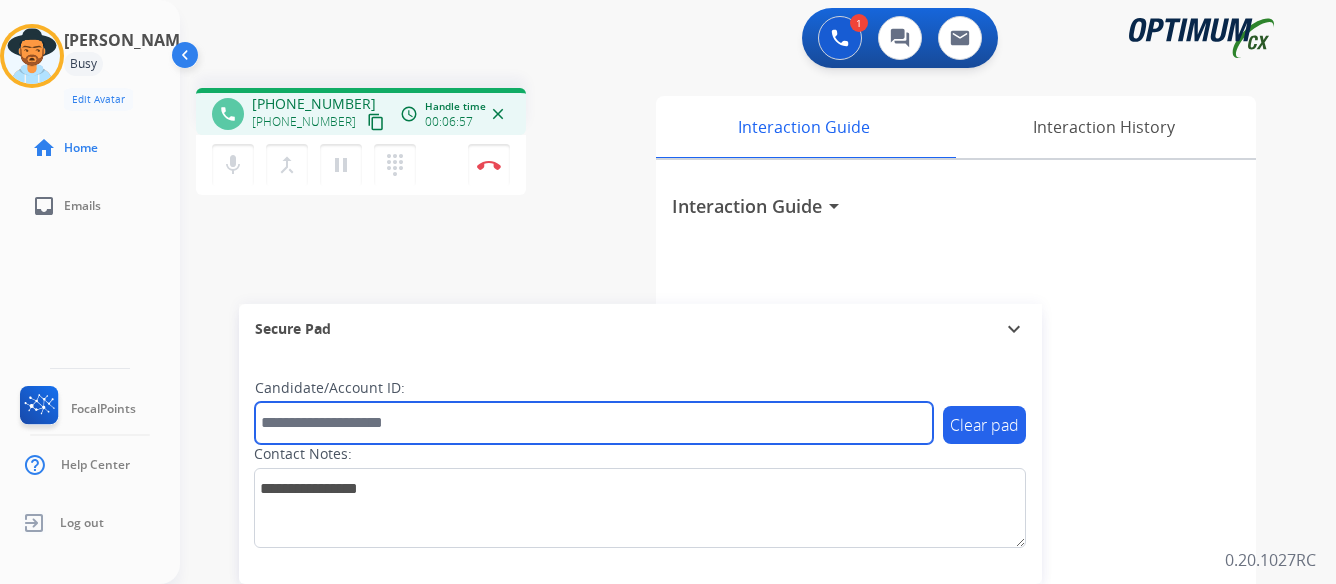paste on "*******" 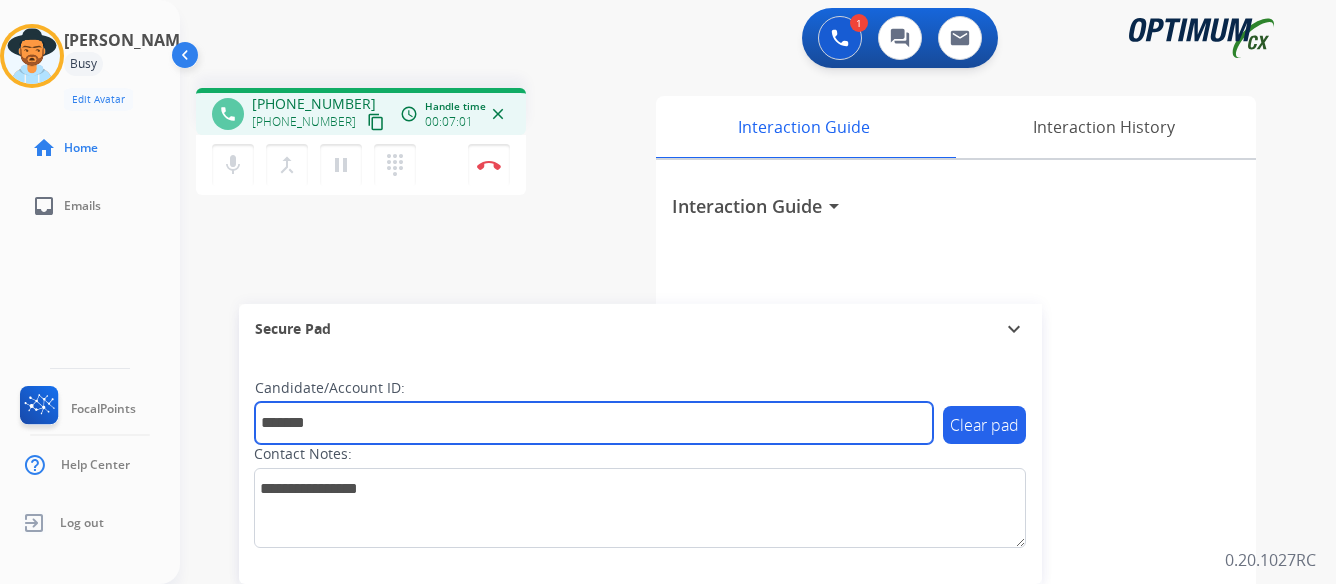 type on "*******" 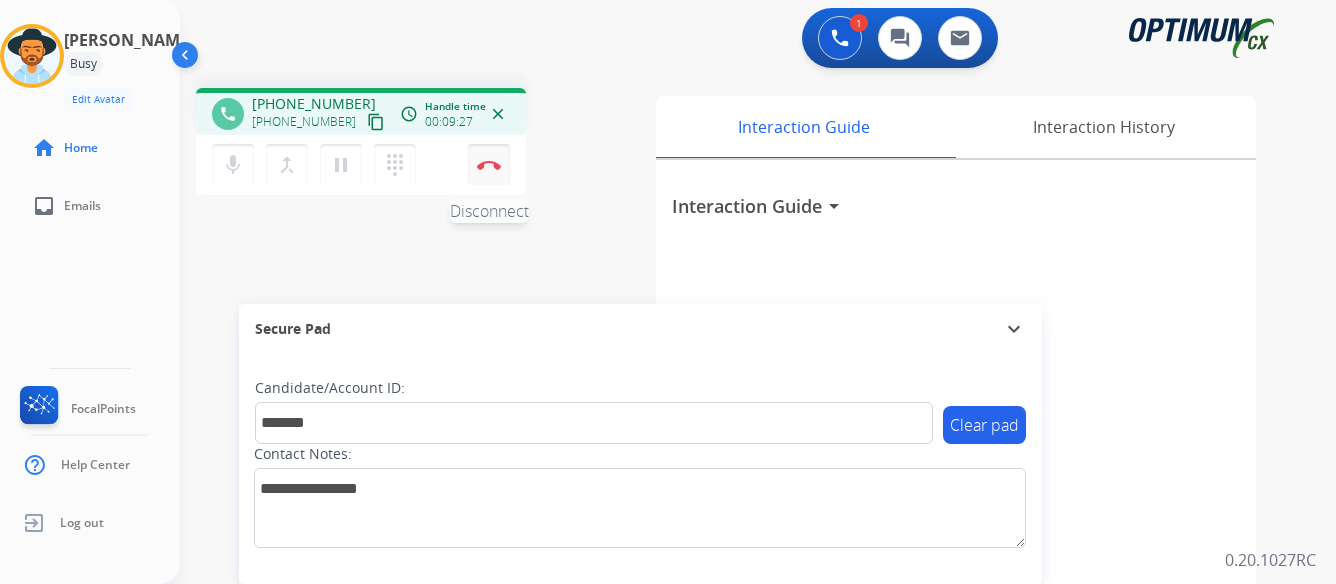 click at bounding box center (489, 165) 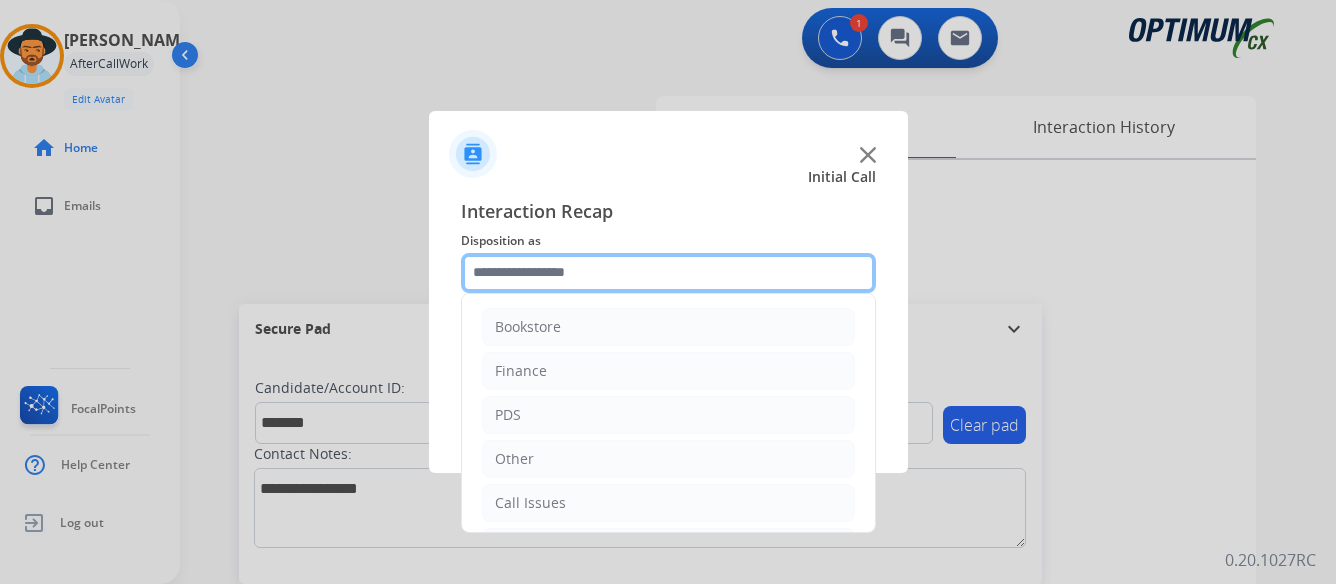 click 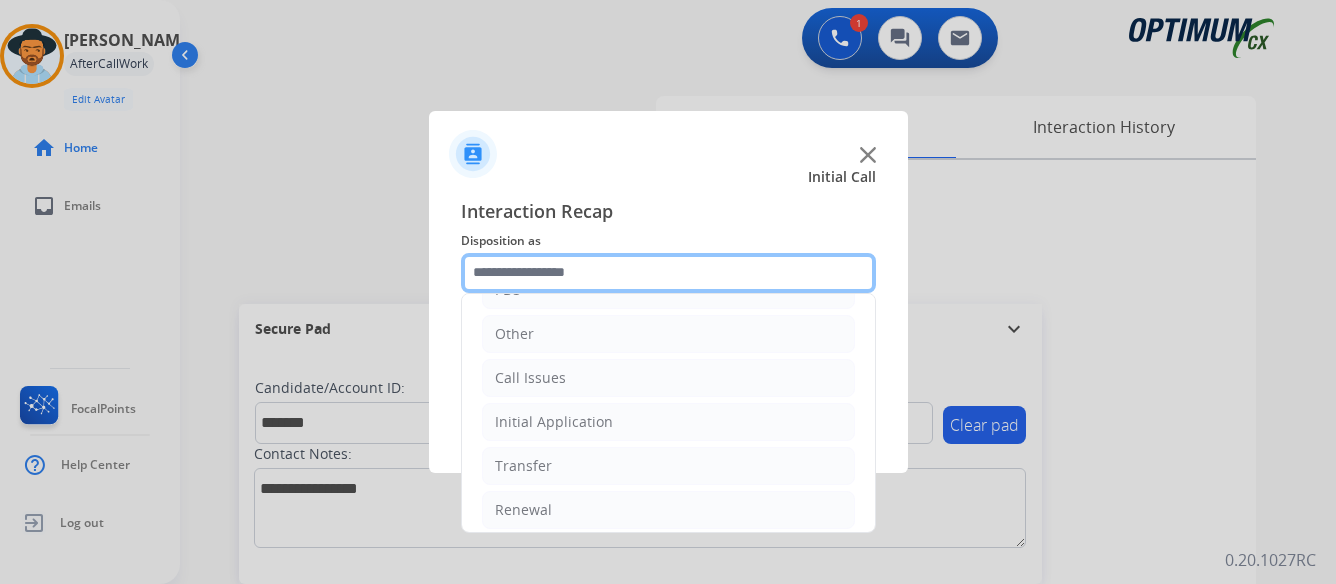 scroll, scrollTop: 136, scrollLeft: 0, axis: vertical 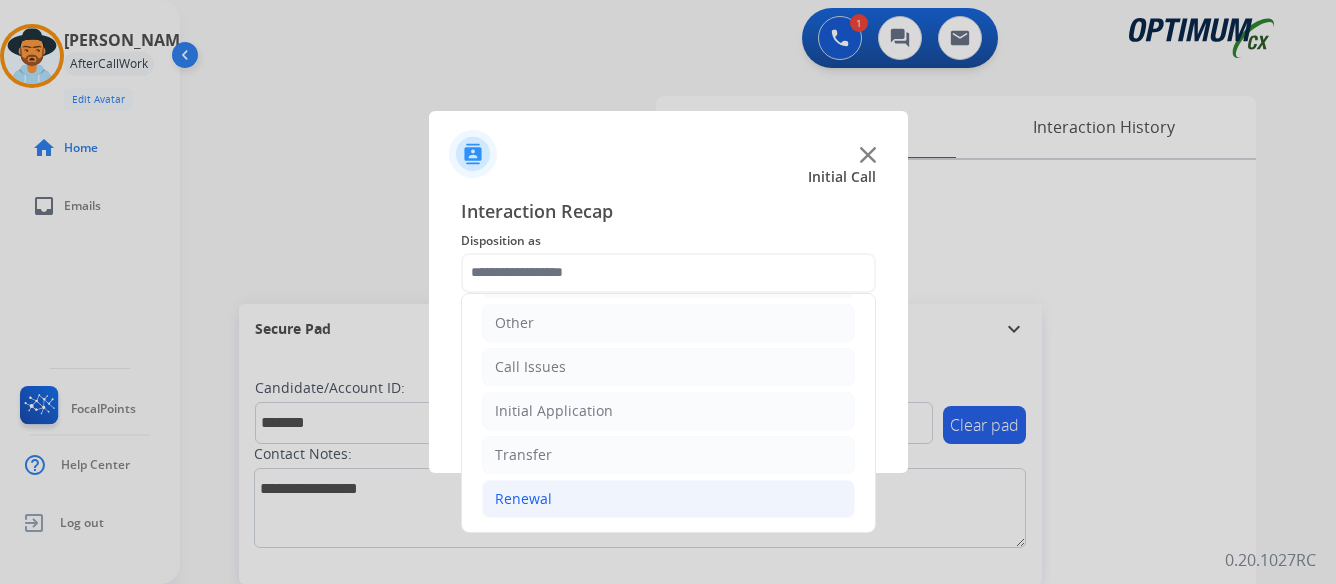 click on "Renewal" 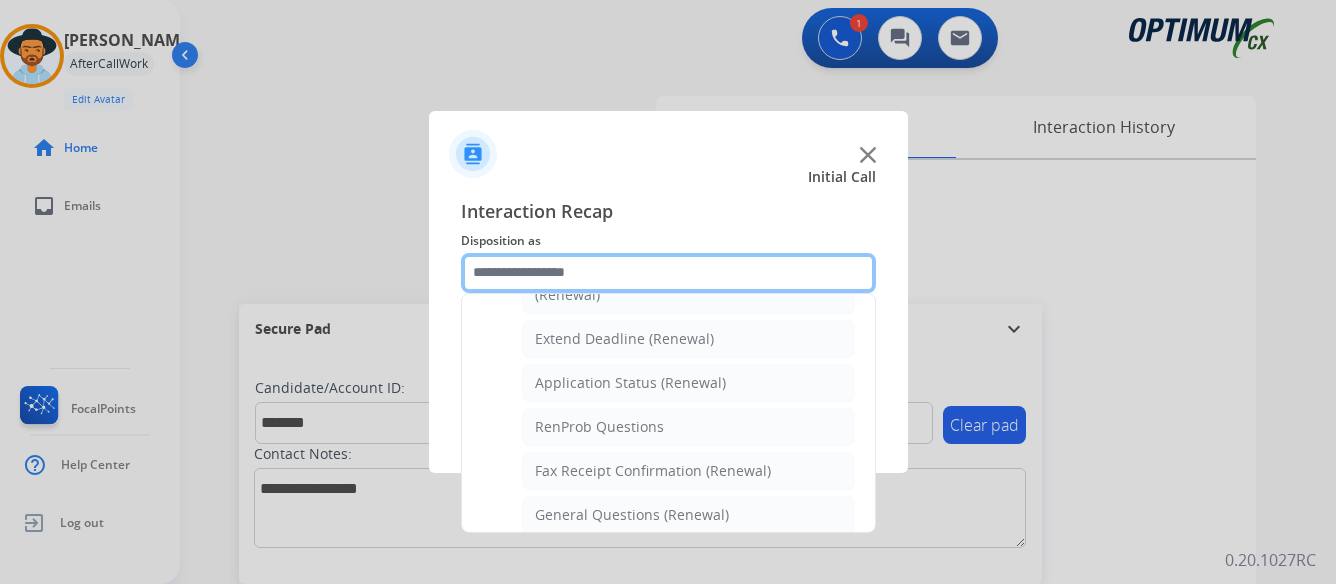 scroll, scrollTop: 436, scrollLeft: 0, axis: vertical 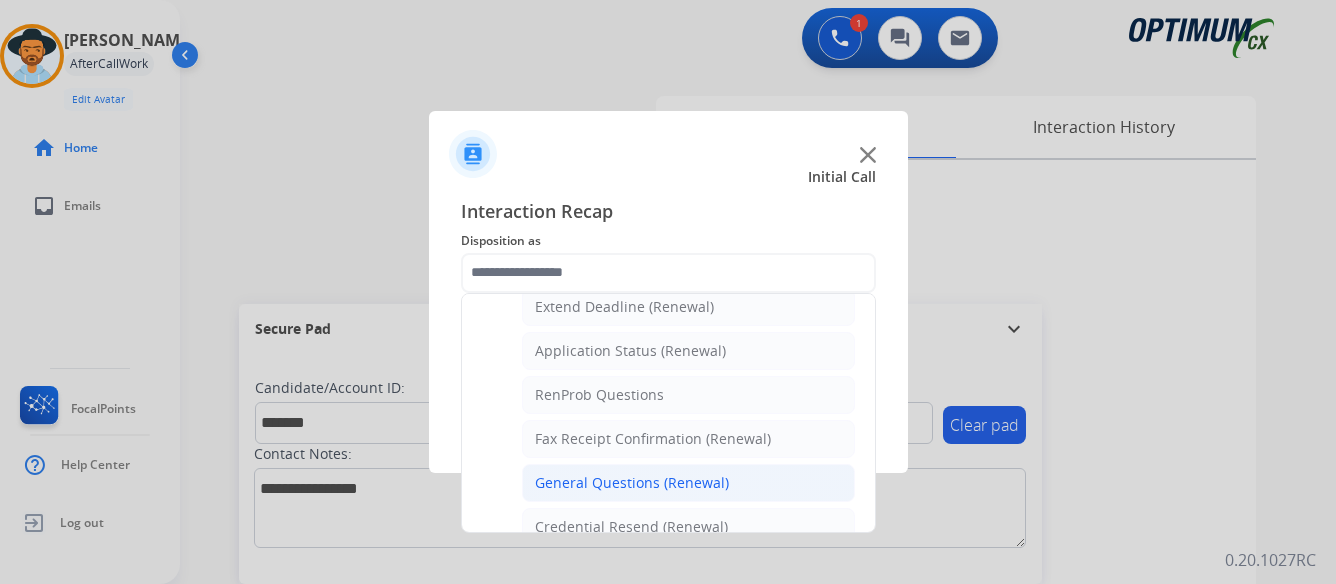 click on "General Questions (Renewal)" 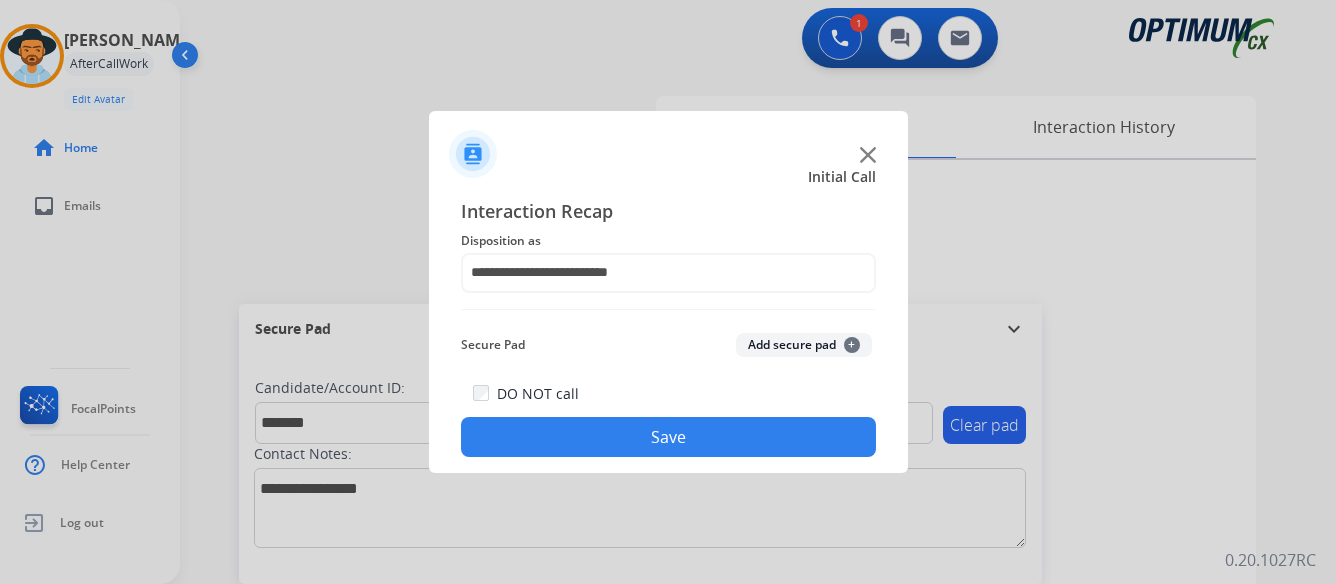 click on "Save" 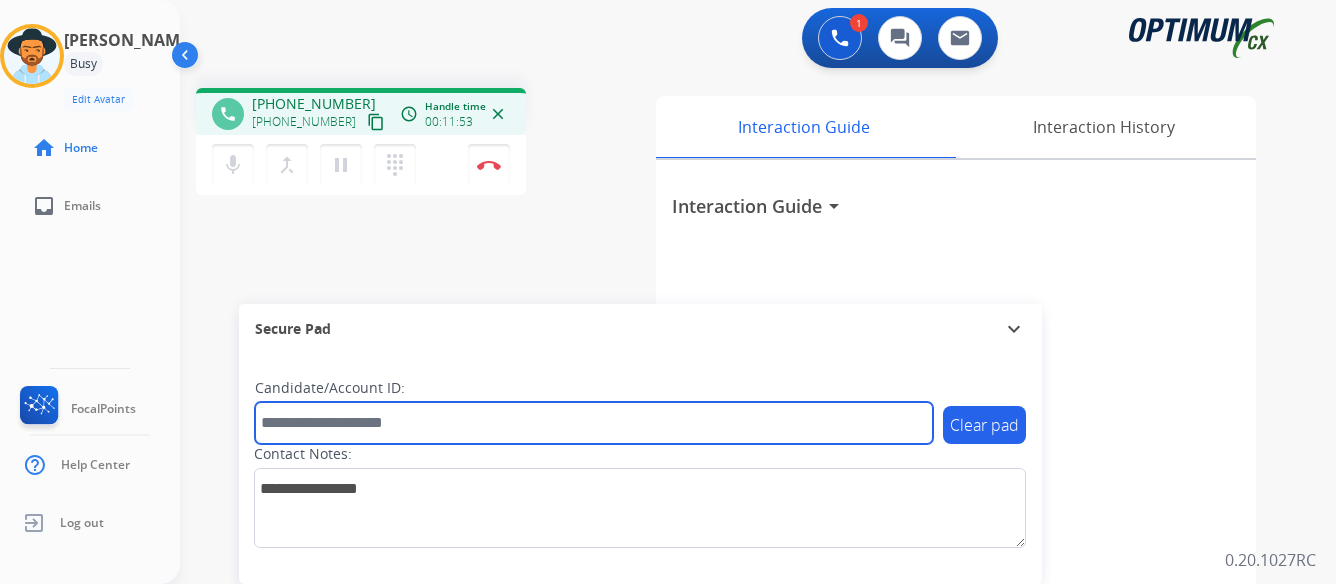 paste on "*******" 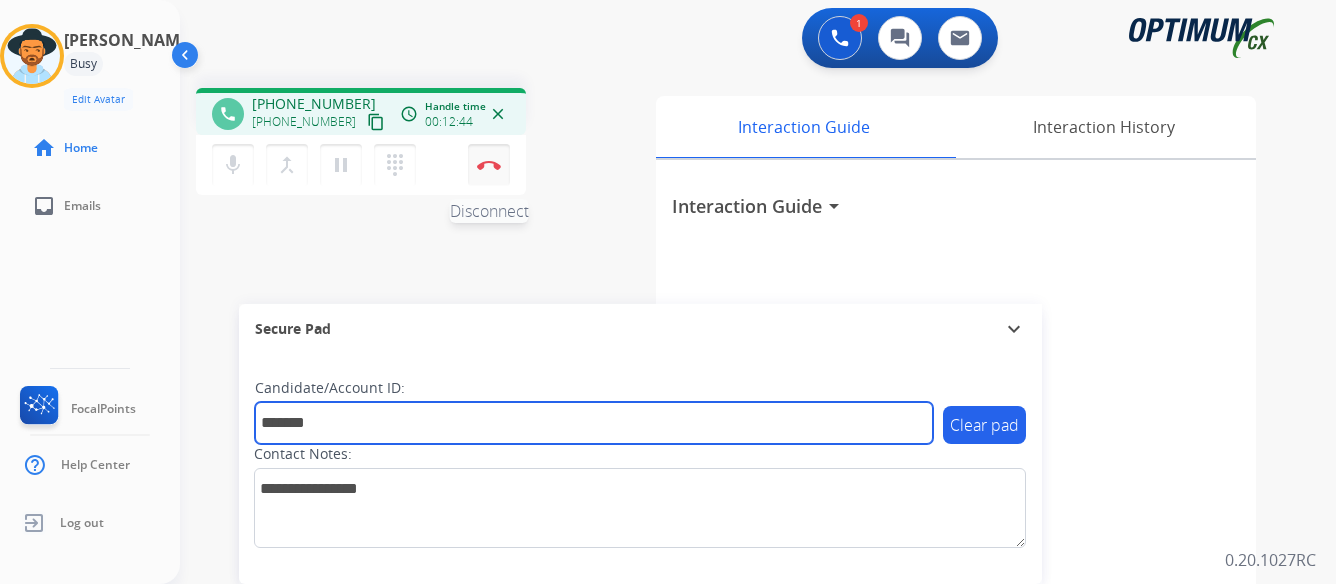 type on "*******" 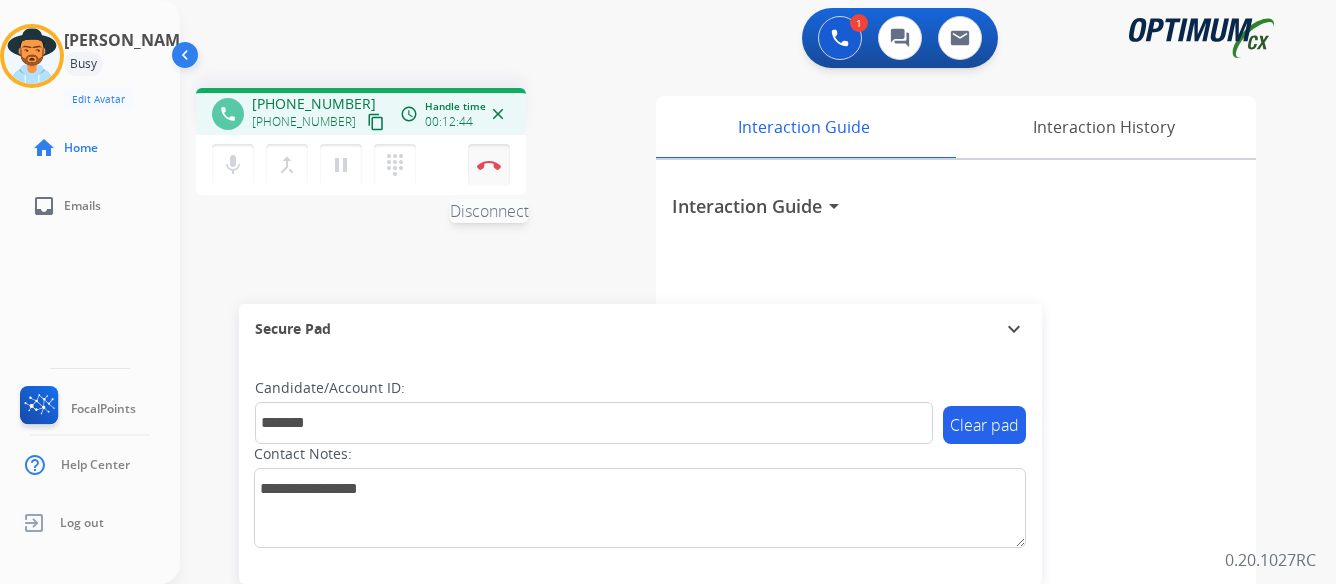 click at bounding box center (489, 165) 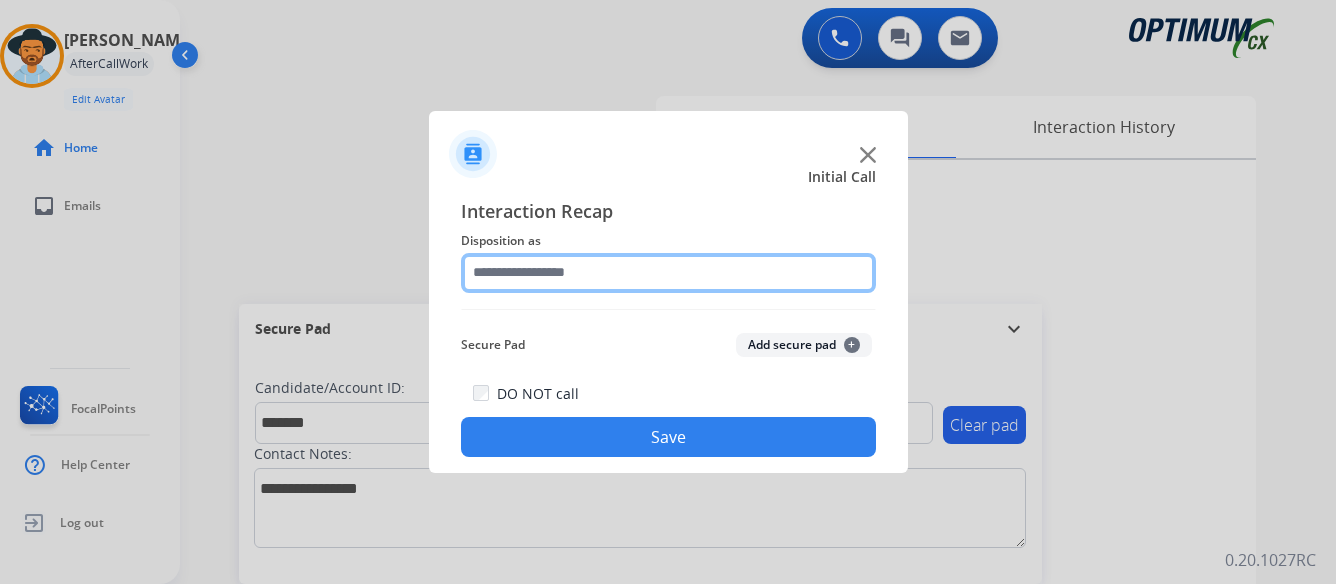 click 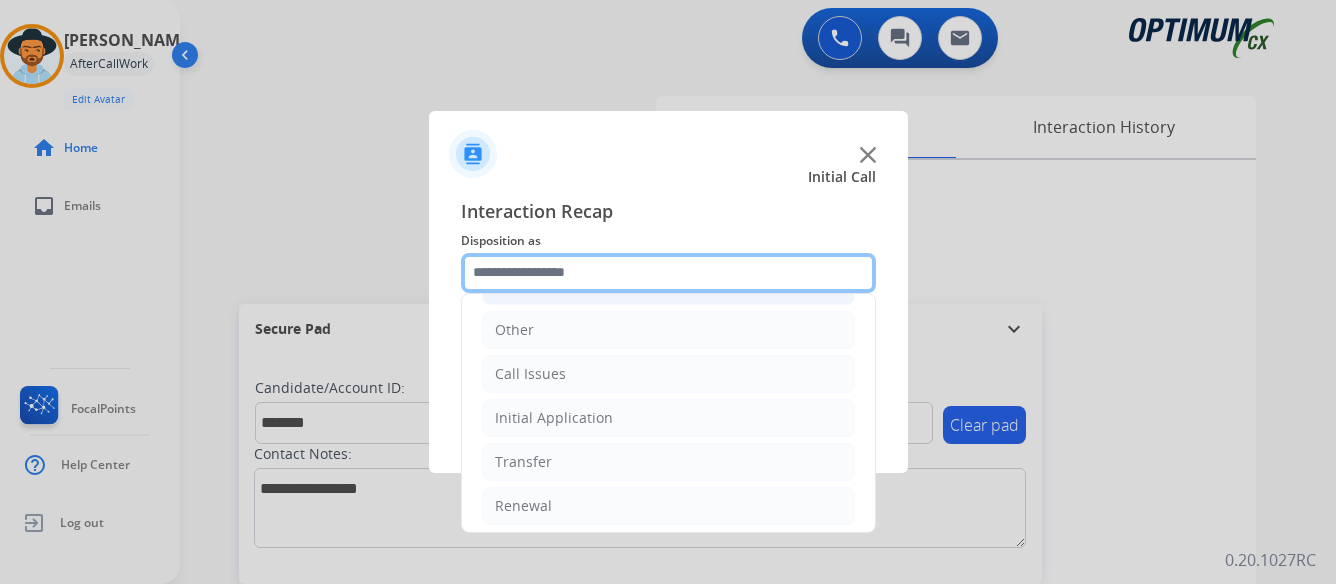 scroll, scrollTop: 136, scrollLeft: 0, axis: vertical 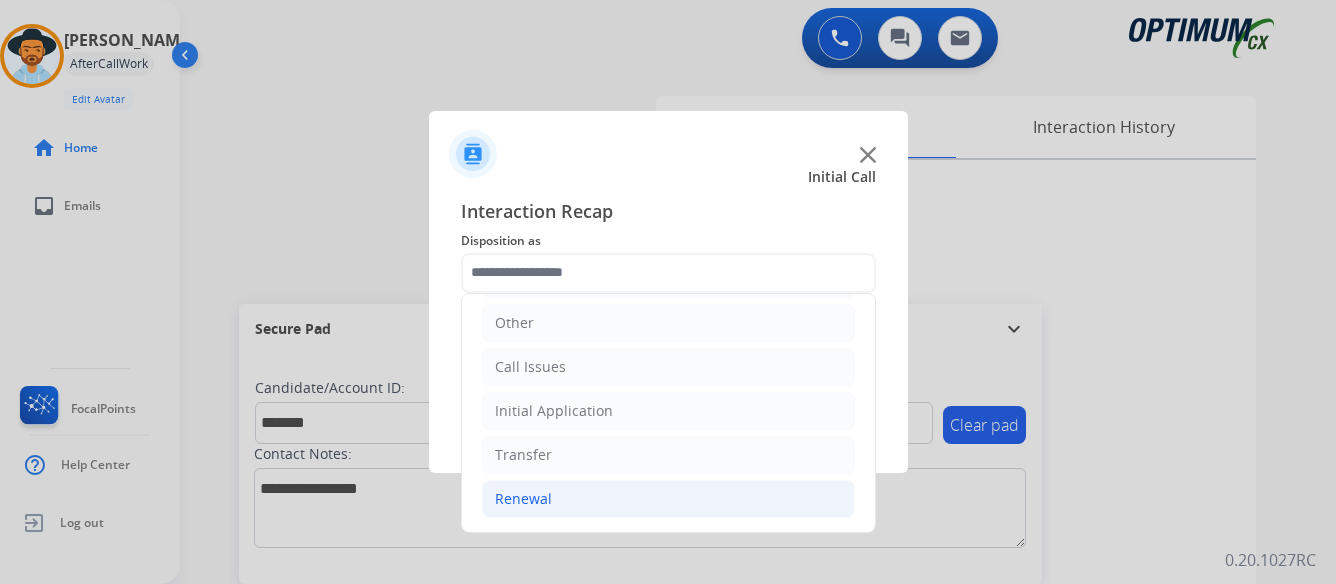 click on "Renewal" 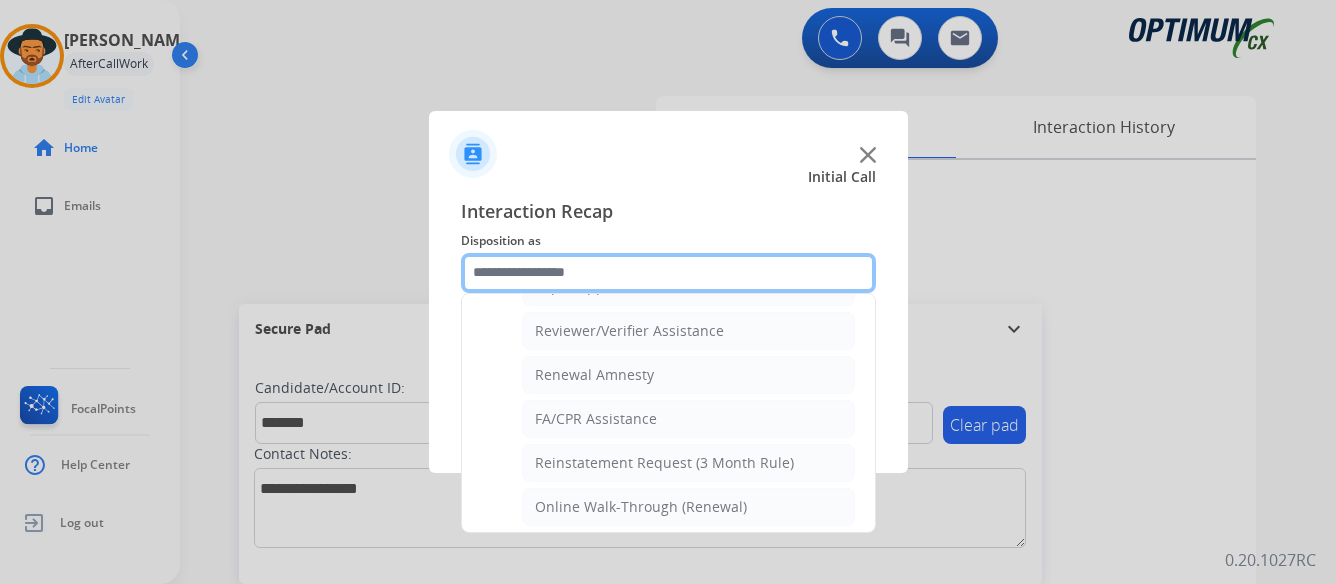scroll, scrollTop: 772, scrollLeft: 0, axis: vertical 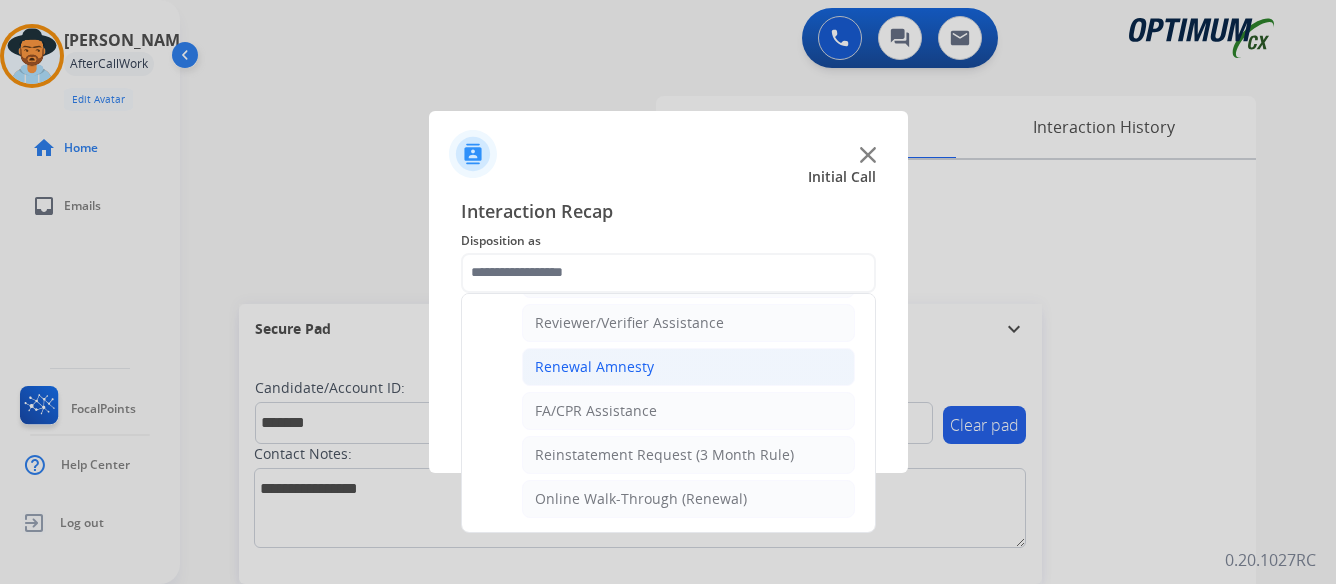 click on "Renewal Amnesty" 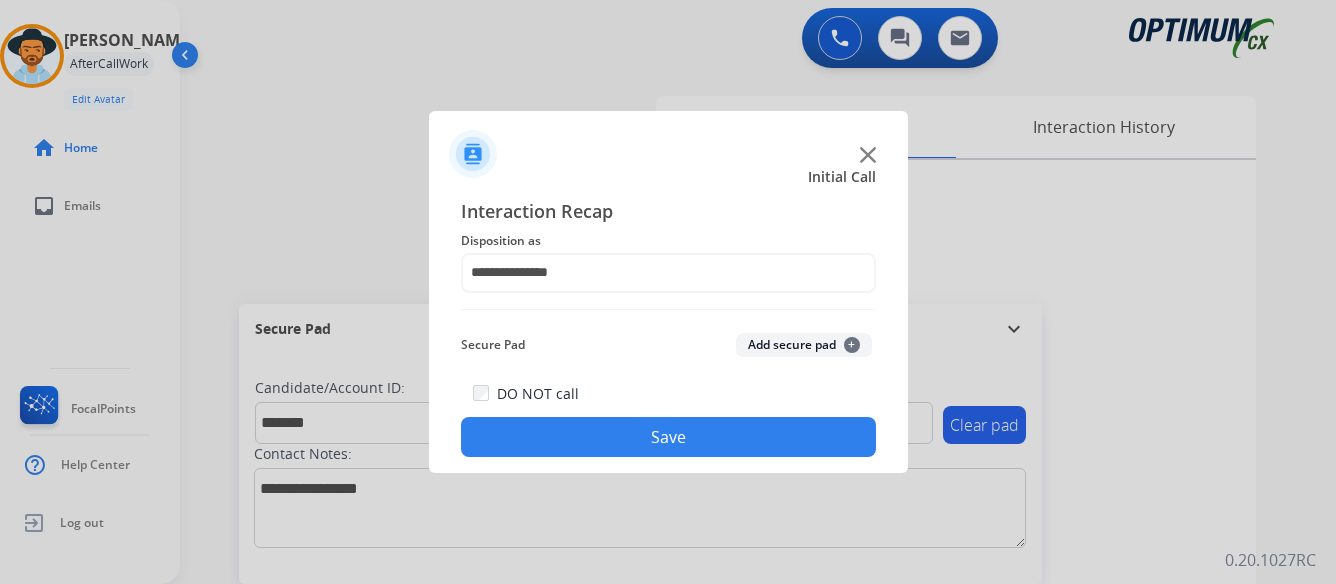 click on "Save" 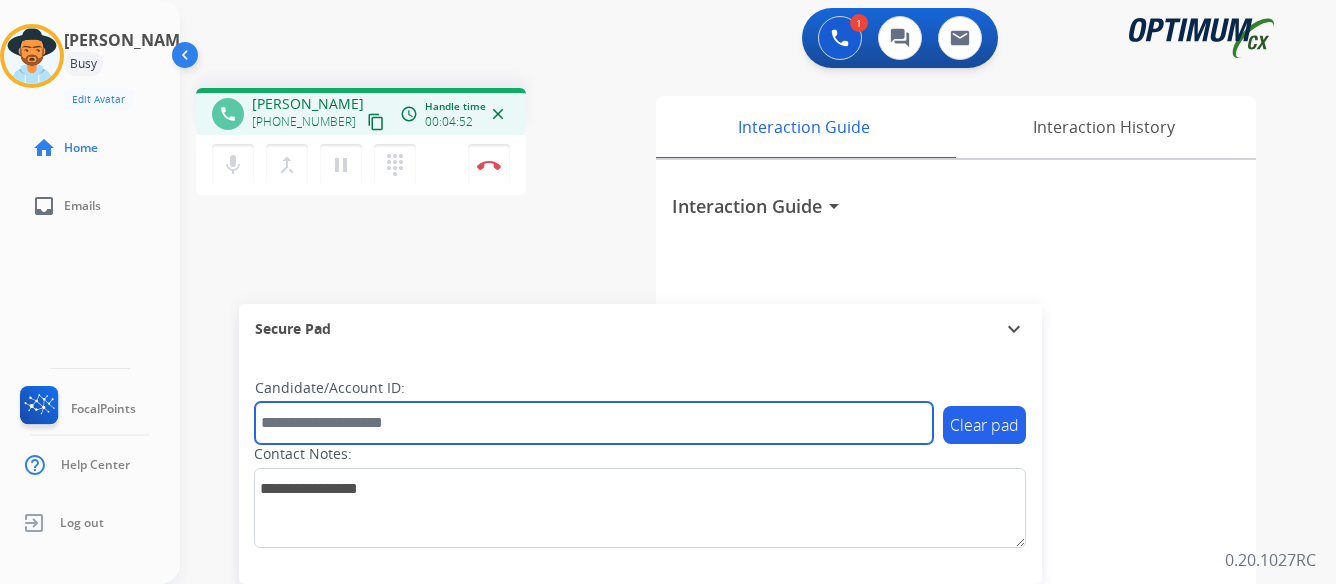paste on "*******" 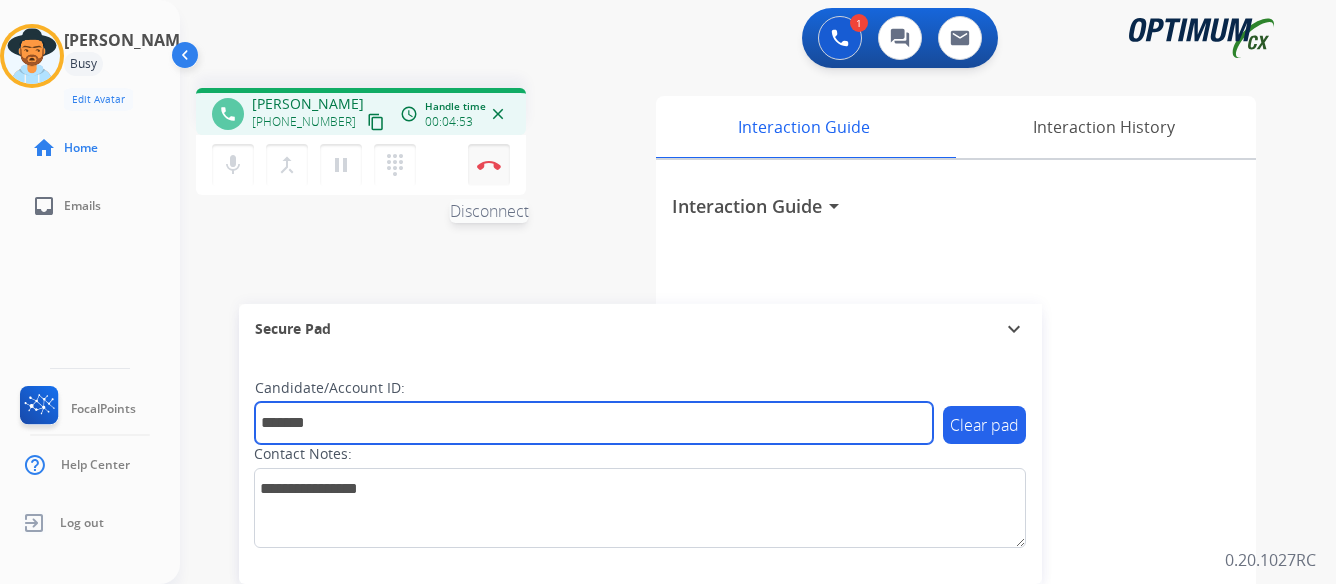 type on "*******" 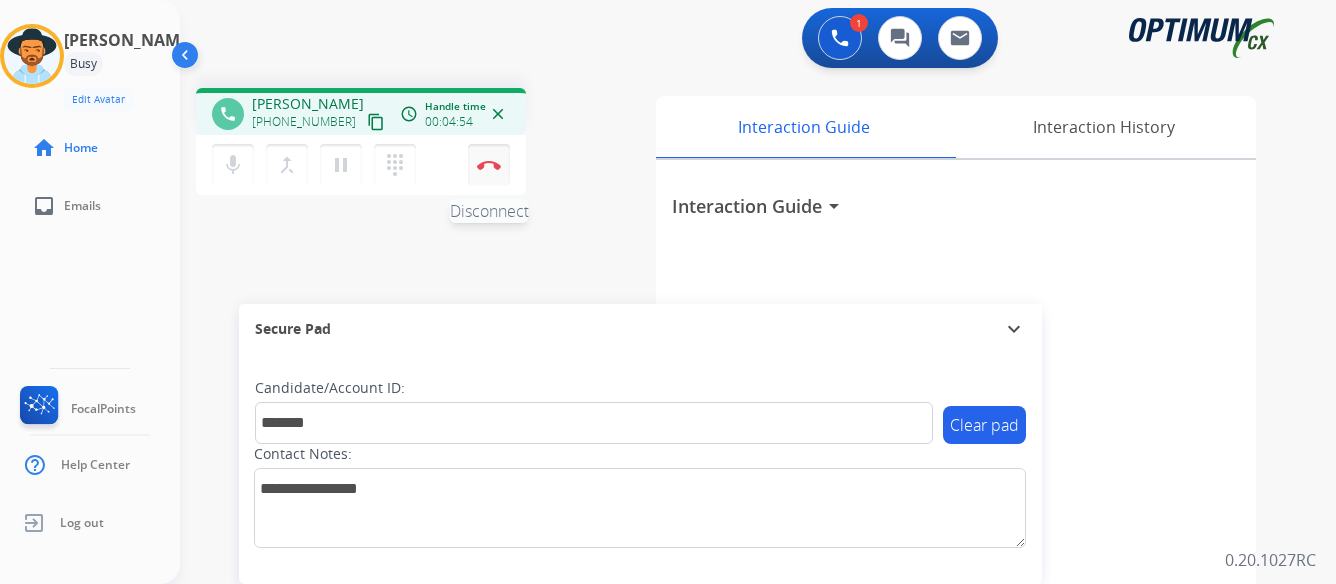 click at bounding box center [489, 165] 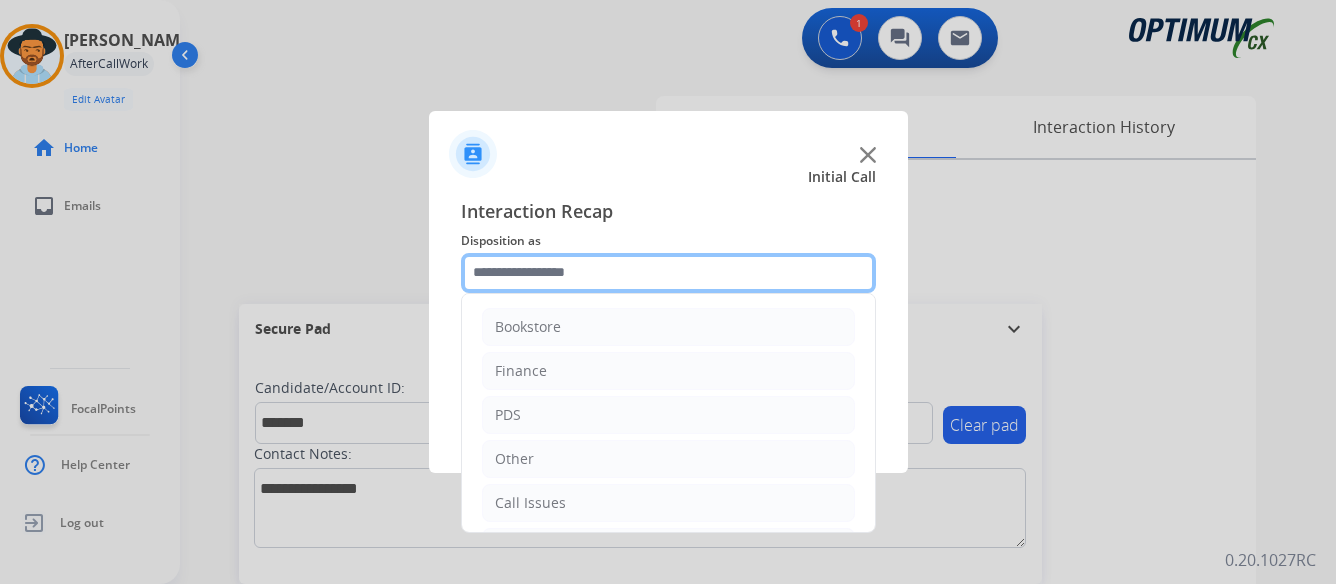 click 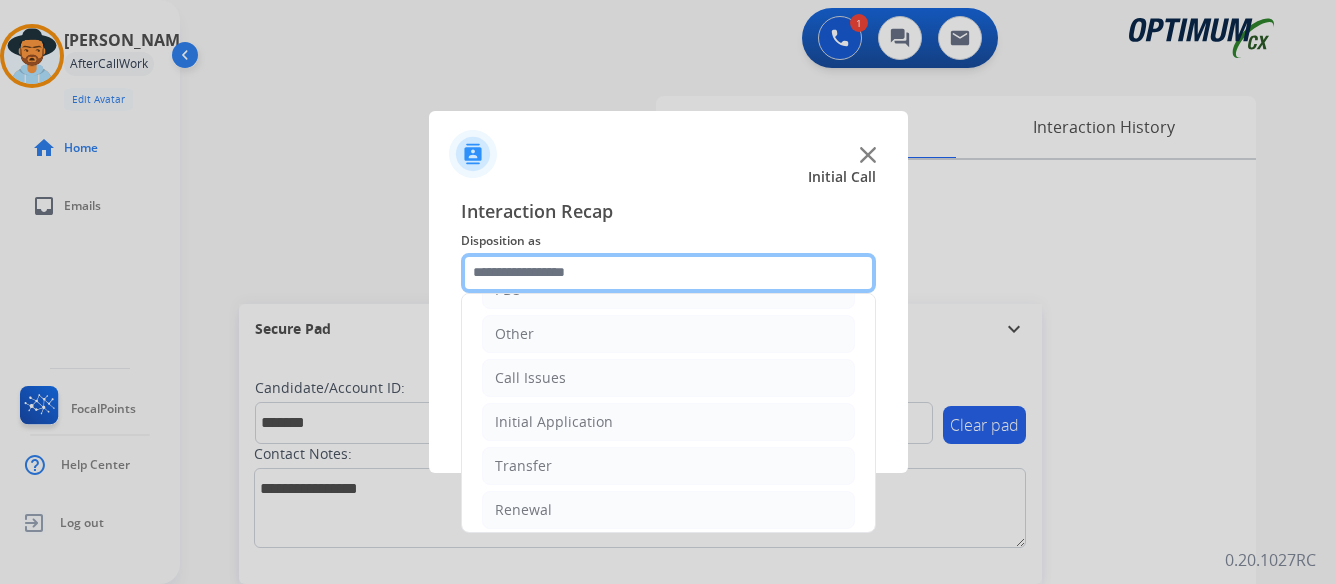 scroll, scrollTop: 136, scrollLeft: 0, axis: vertical 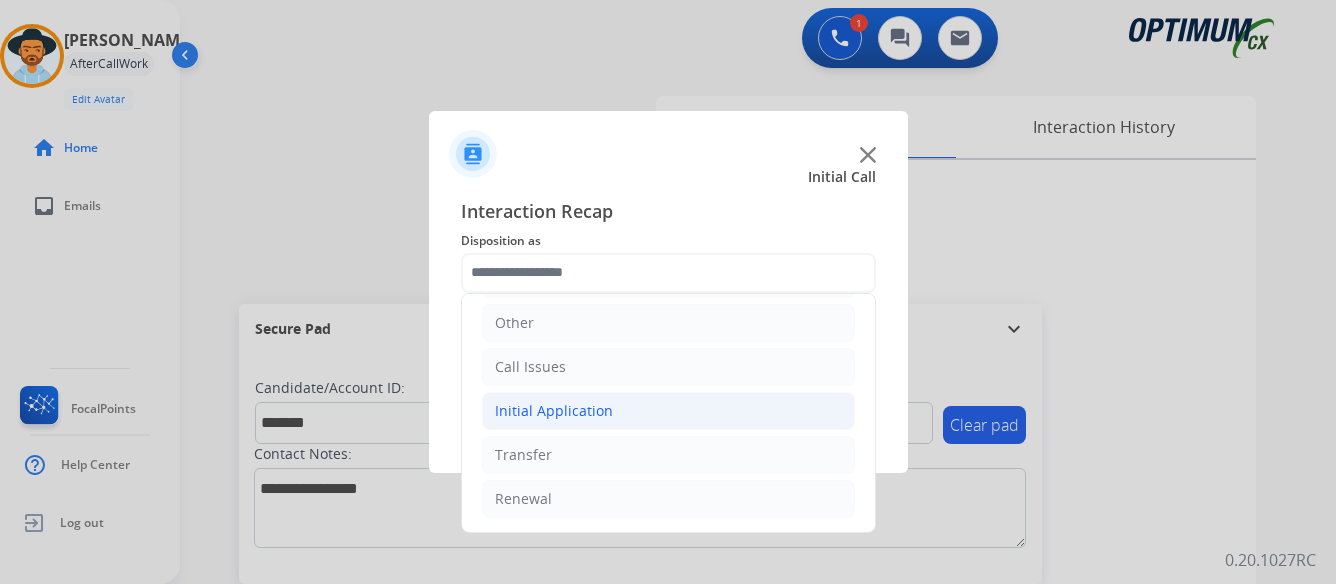click on "Initial Application" 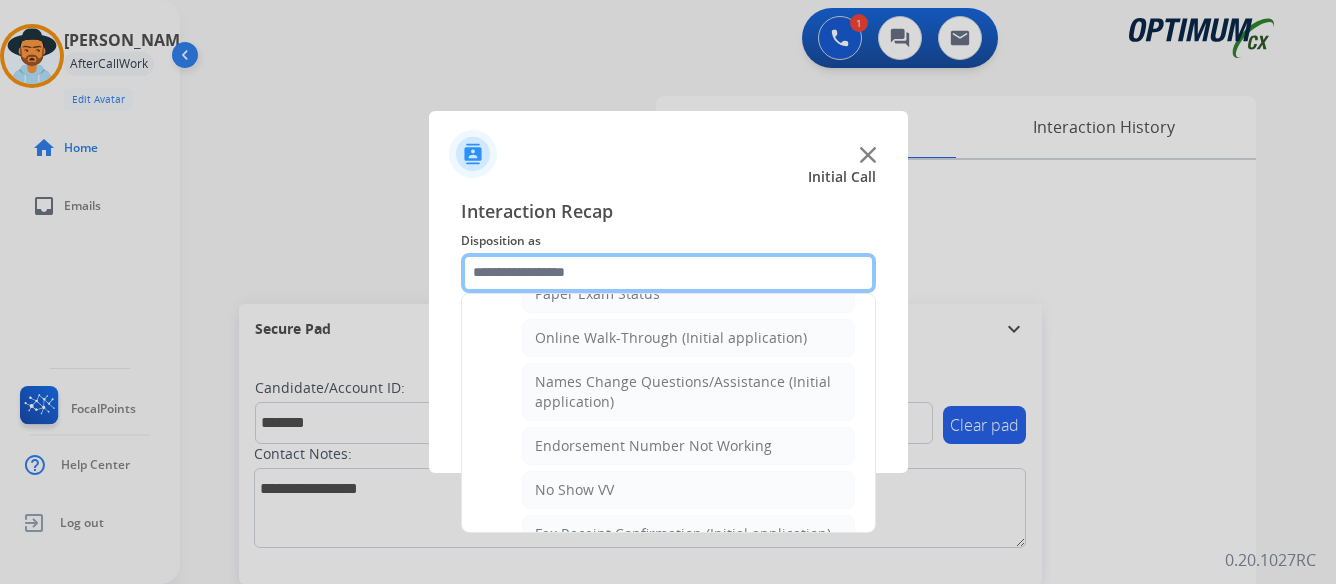 scroll, scrollTop: 436, scrollLeft: 0, axis: vertical 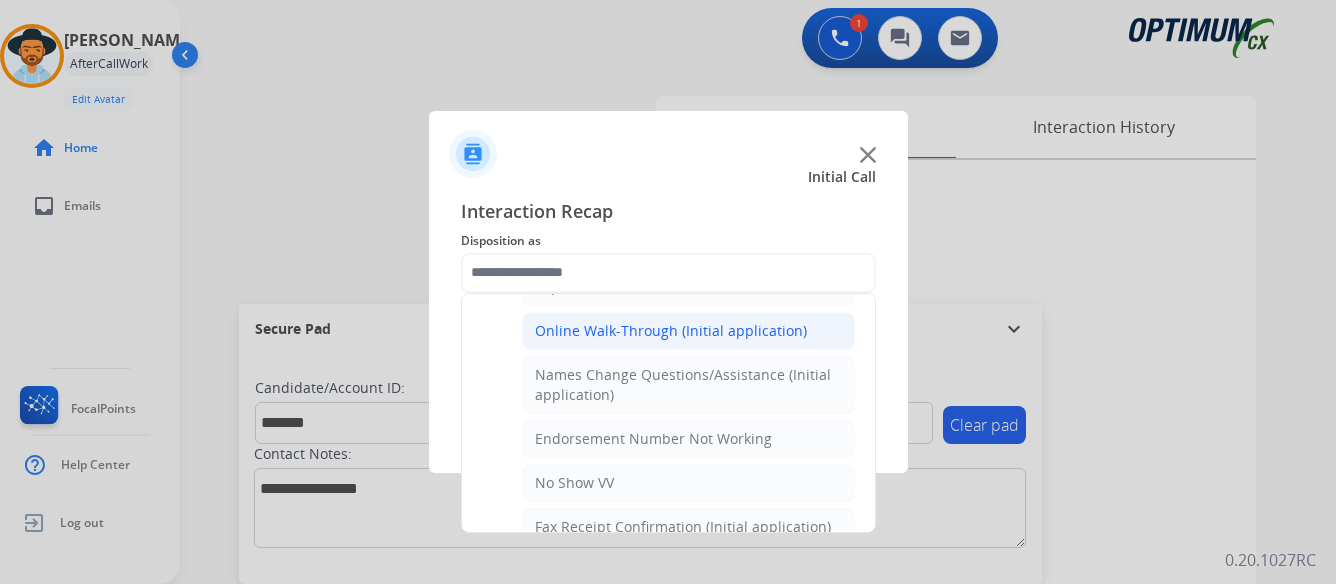 click on "Online Walk-Through (Initial application)" 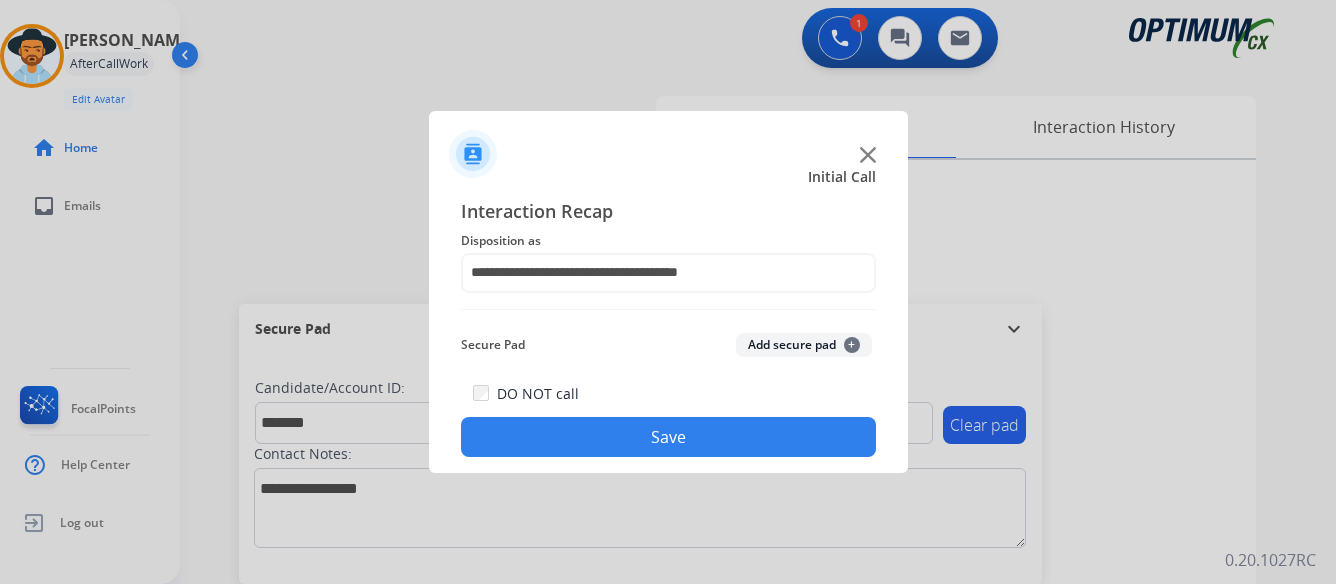 click on "Save" 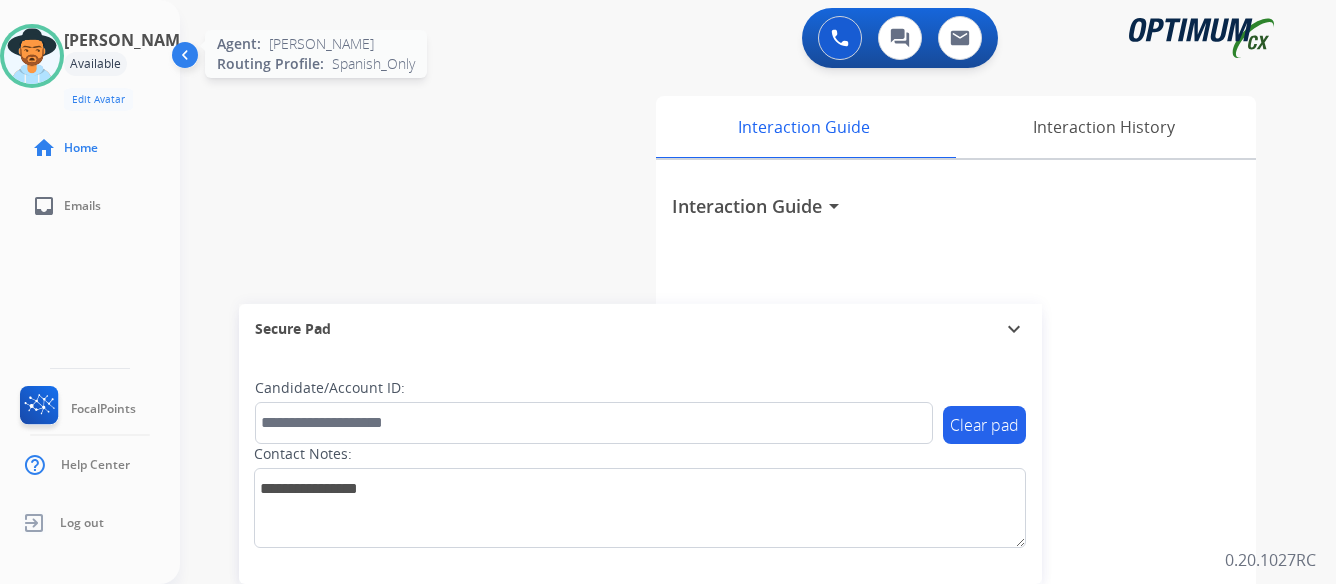 click at bounding box center [32, 56] 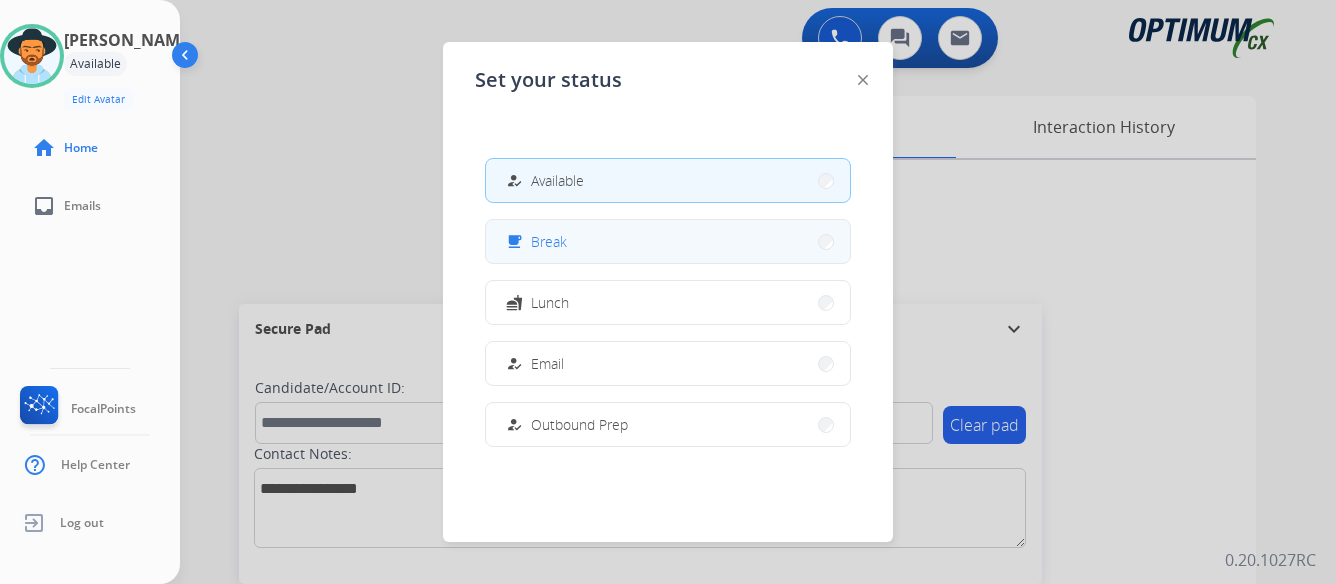 click on "free_breakfast Break" at bounding box center [668, 241] 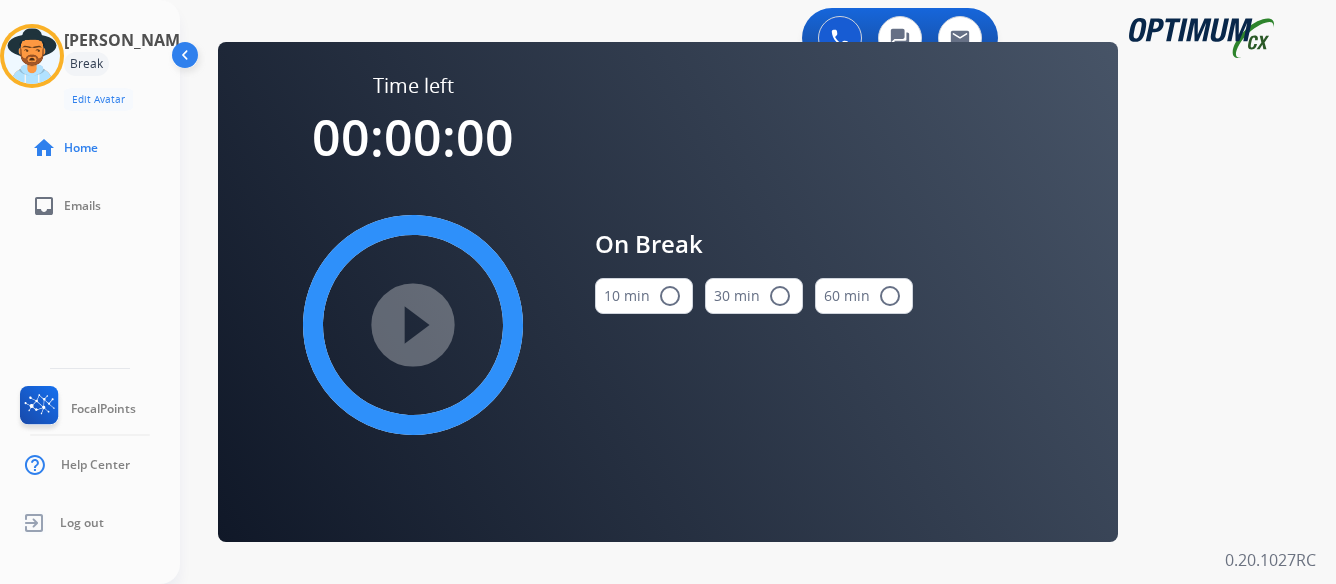 click on "radio_button_unchecked" at bounding box center [670, 296] 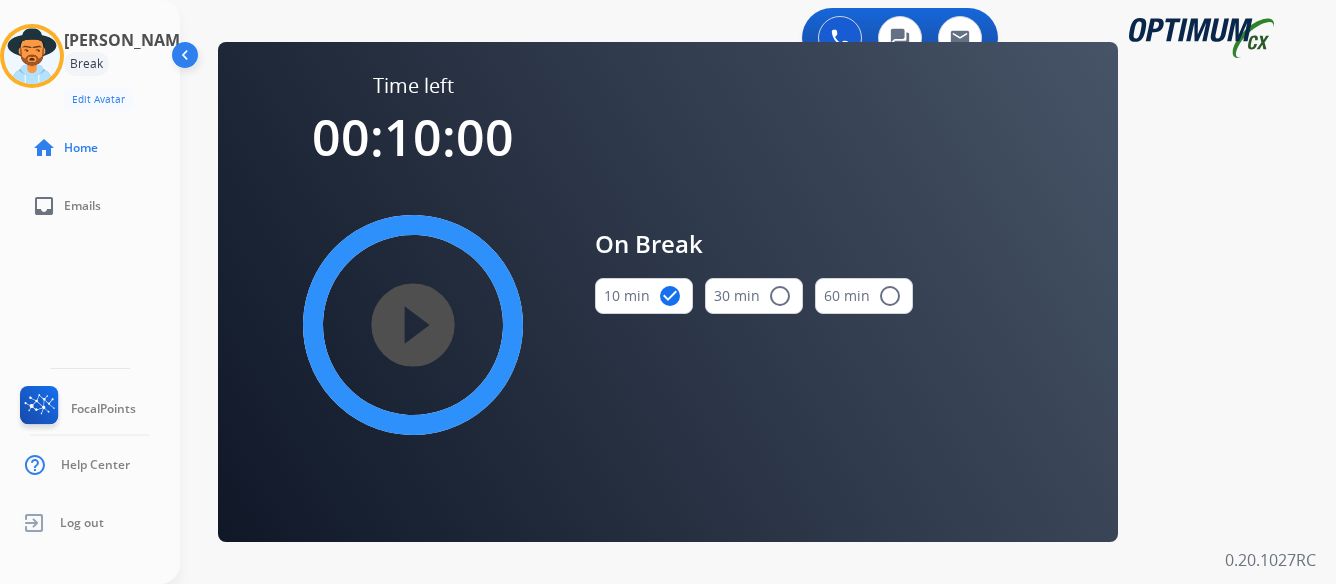 click on "play_circle_filled" at bounding box center [413, 325] 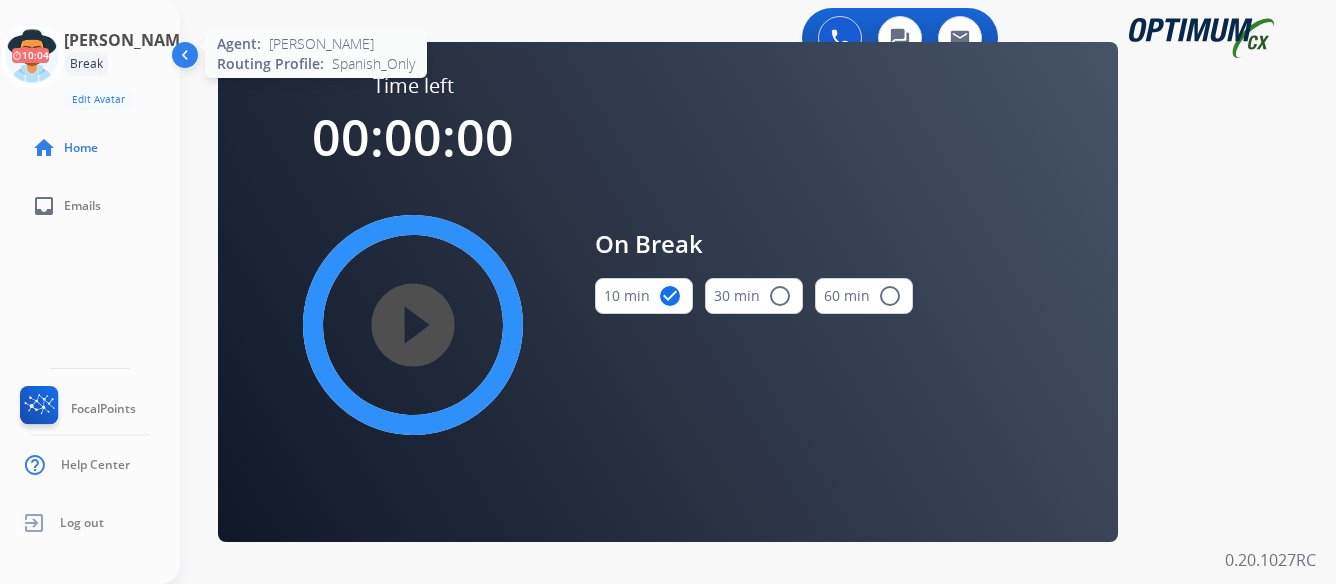 click 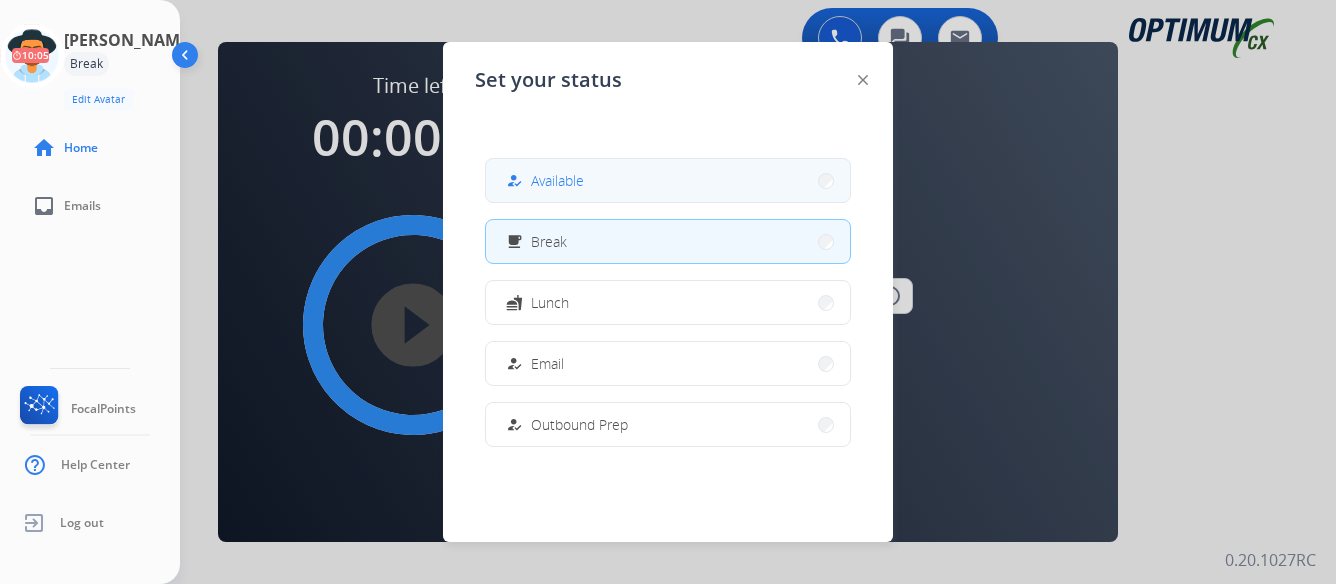 click on "how_to_reg Available" at bounding box center (668, 180) 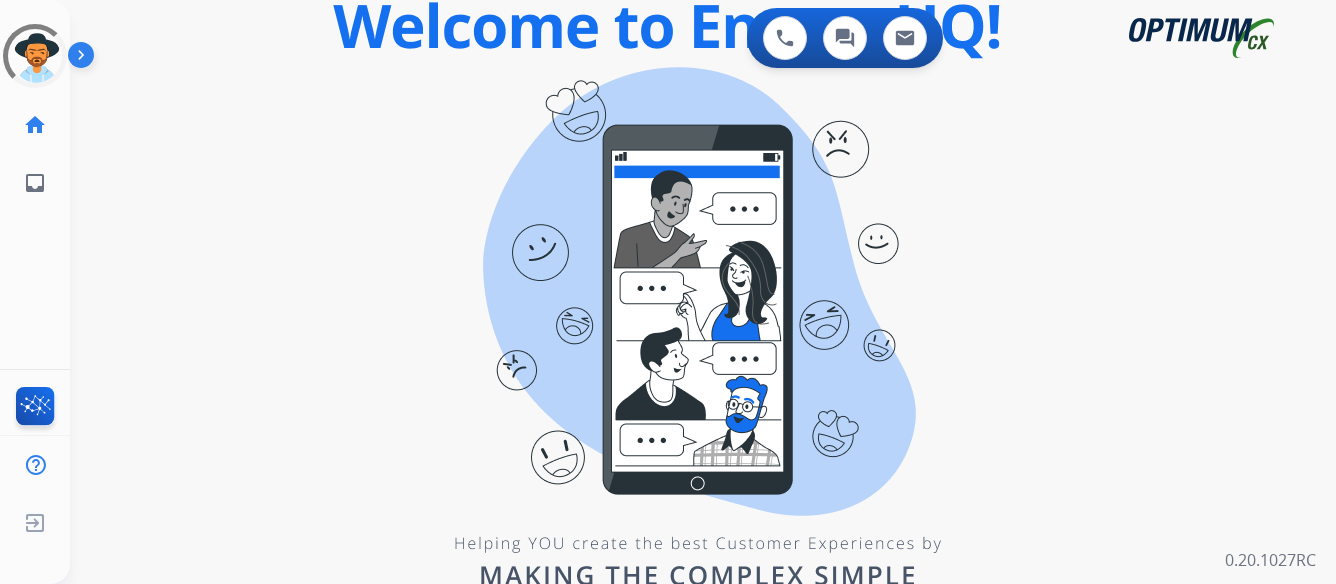 scroll, scrollTop: 0, scrollLeft: 0, axis: both 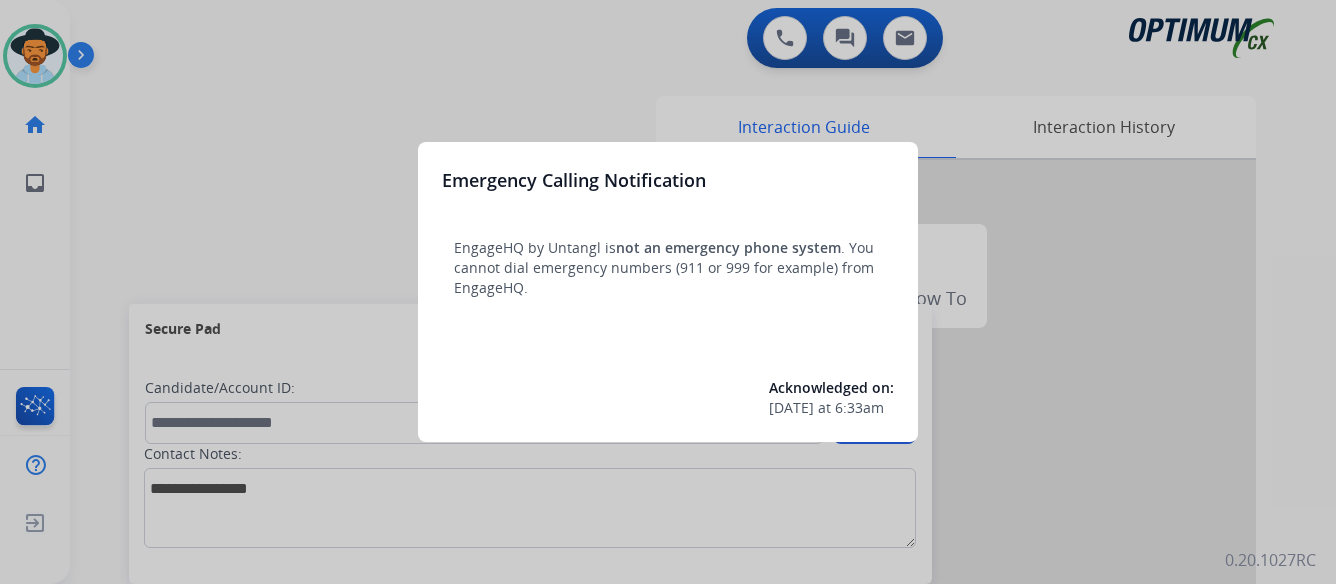 click at bounding box center [668, 292] 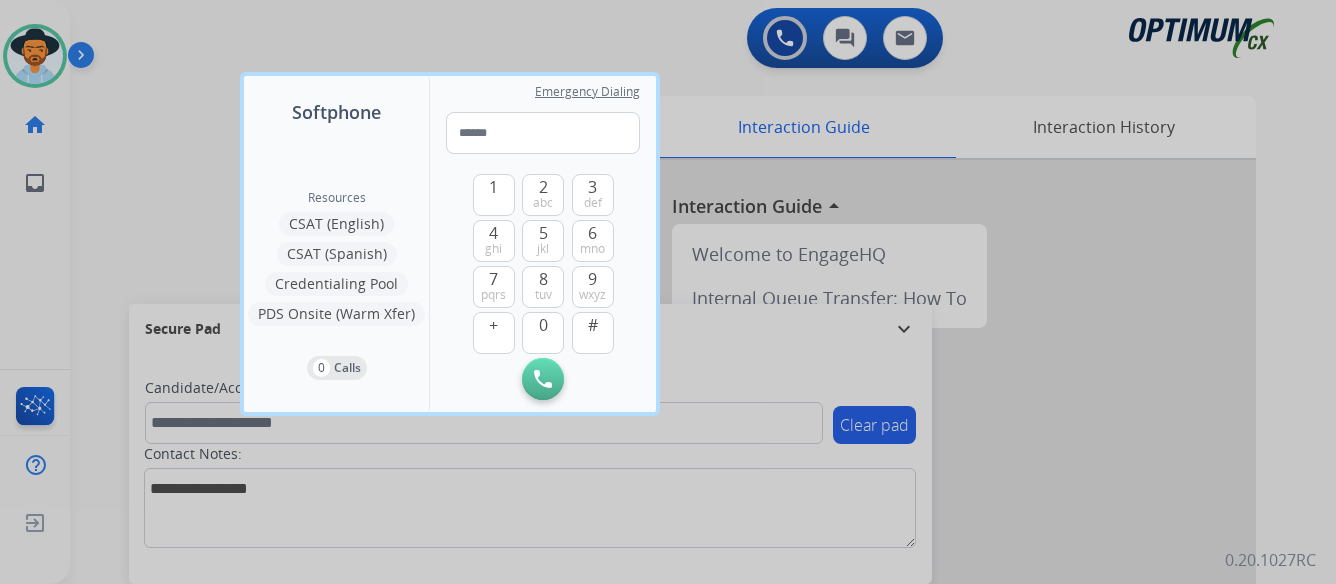 click at bounding box center (668, 292) 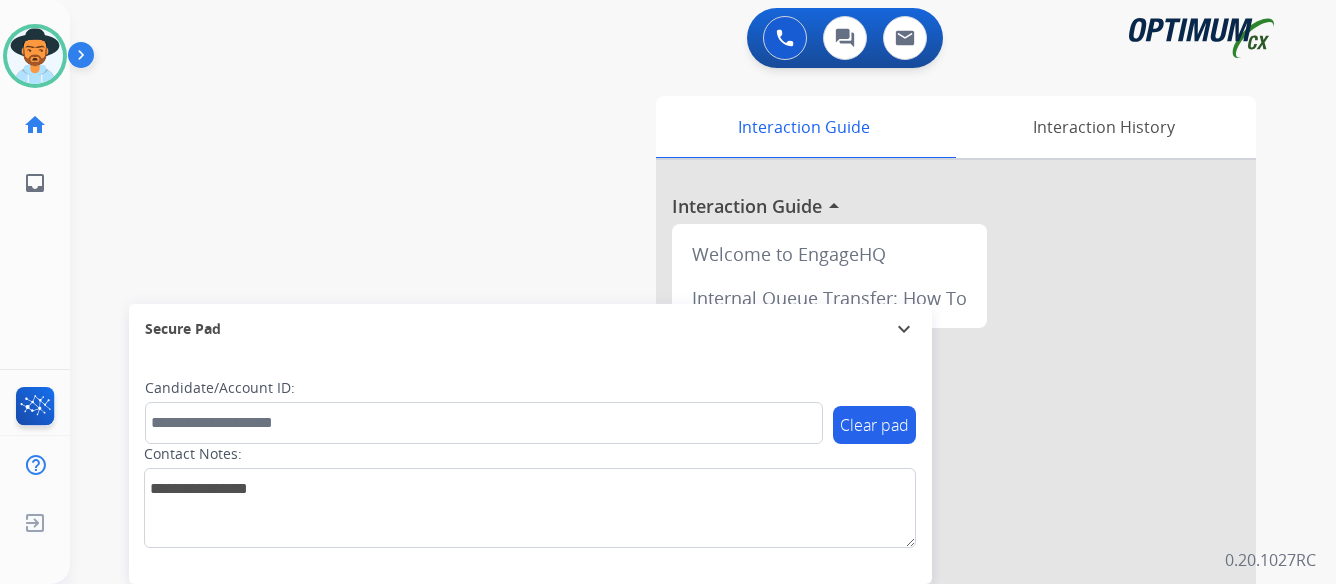 click at bounding box center [85, 59] 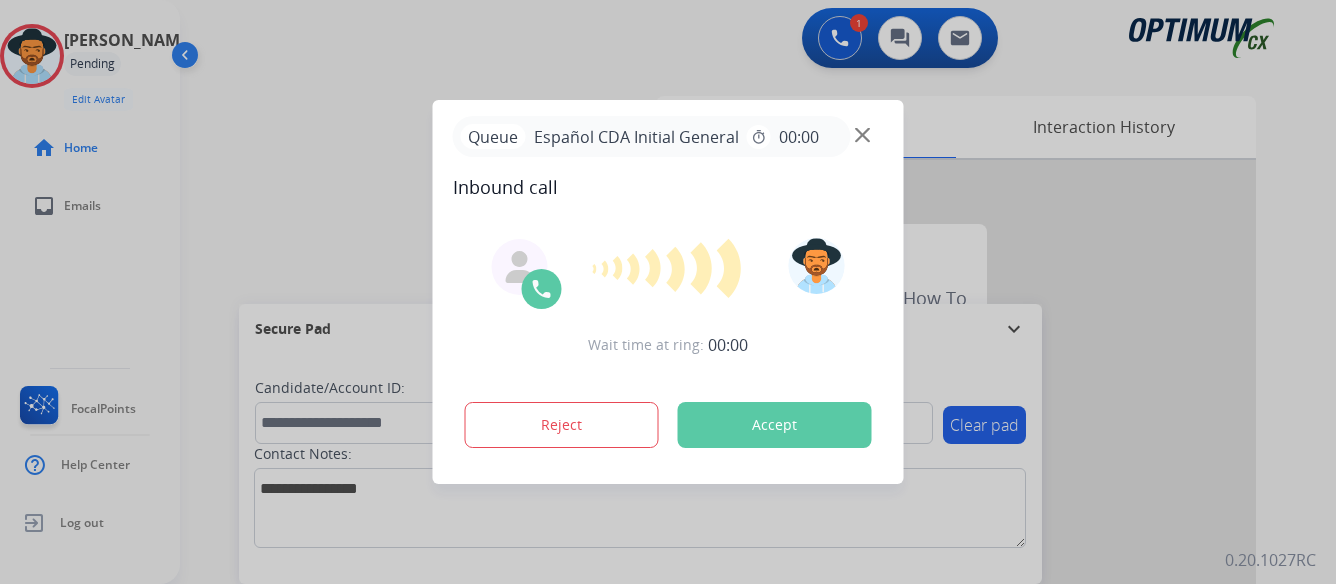 click on "Accept" at bounding box center (775, 425) 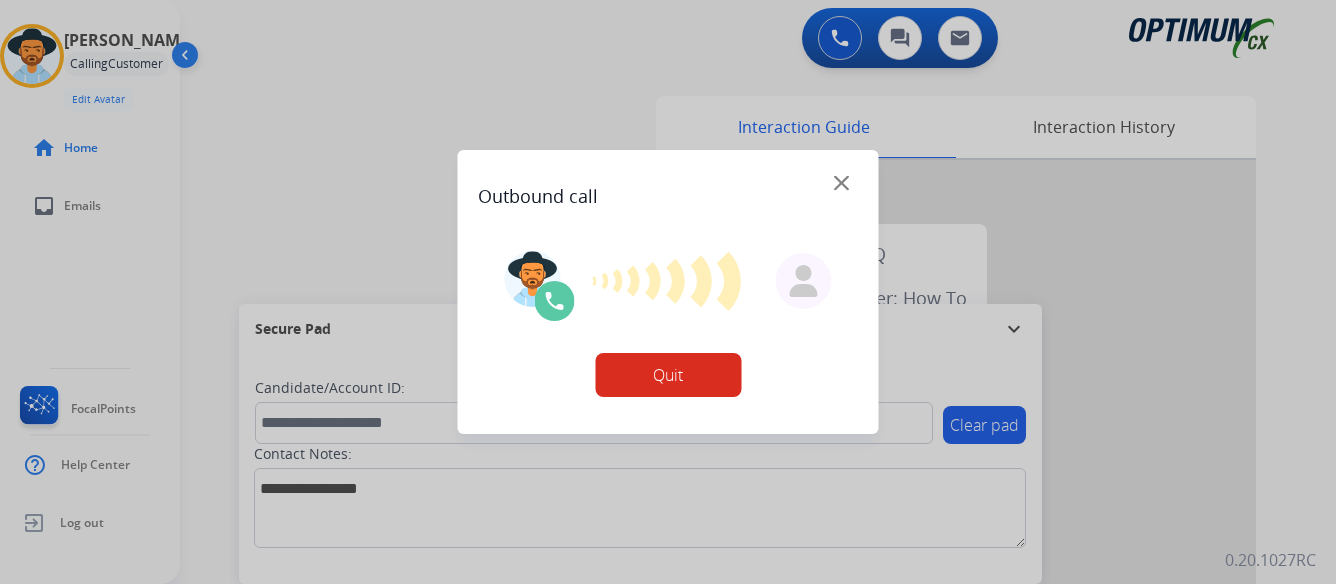 click on "Quit" at bounding box center [668, 375] 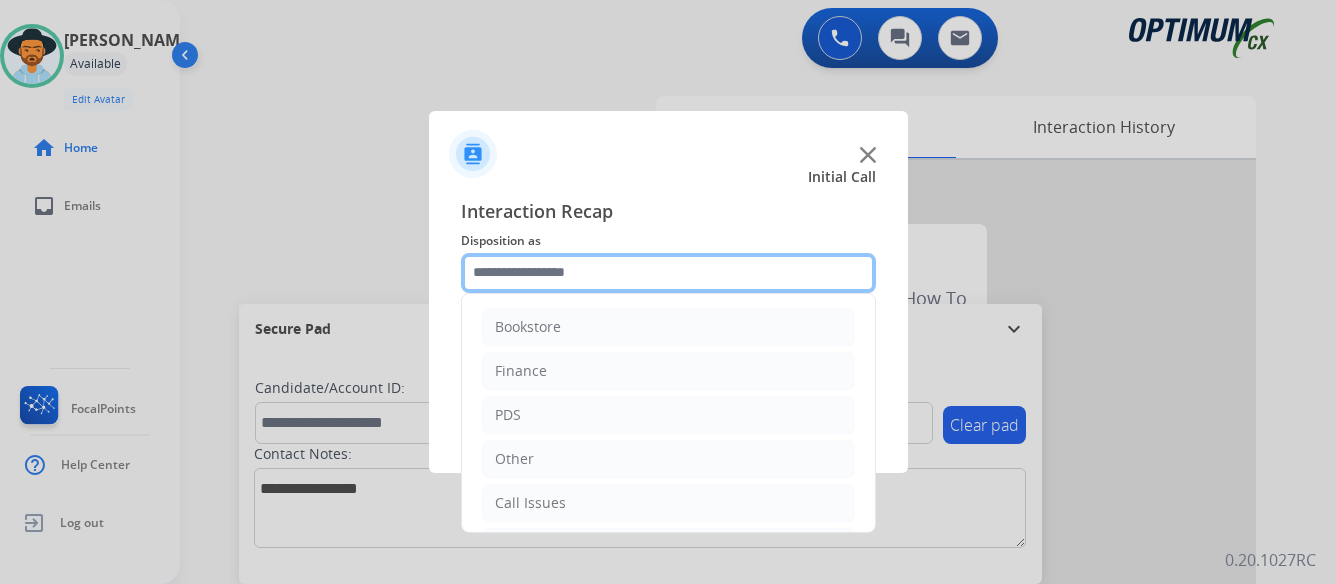 click 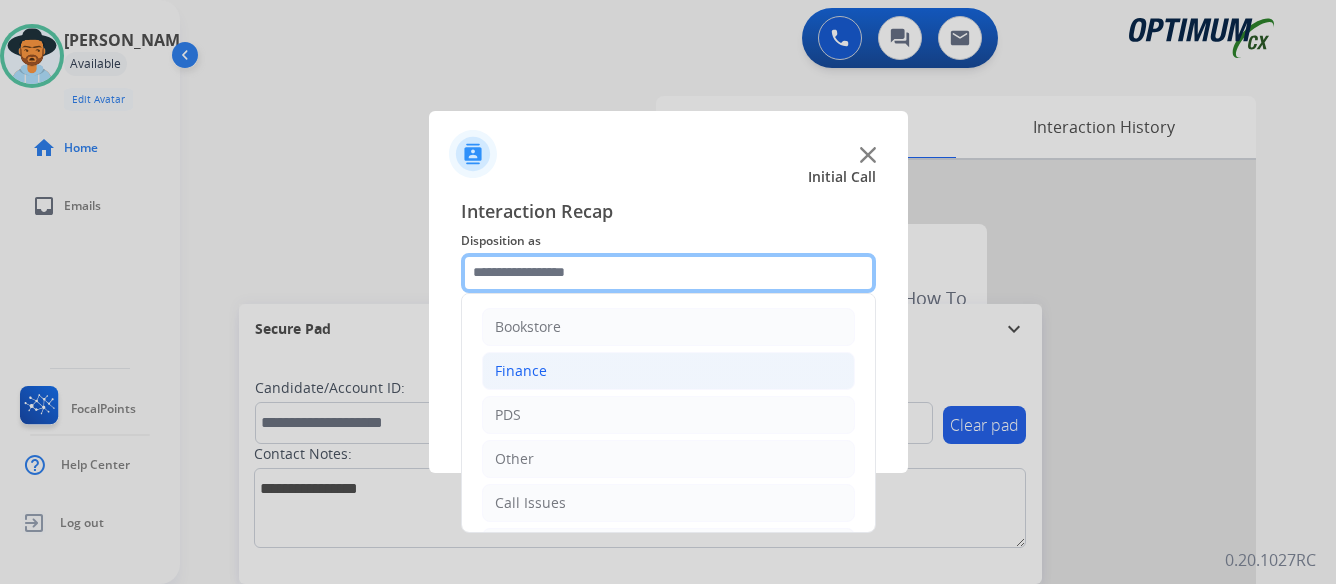 scroll, scrollTop: 100, scrollLeft: 0, axis: vertical 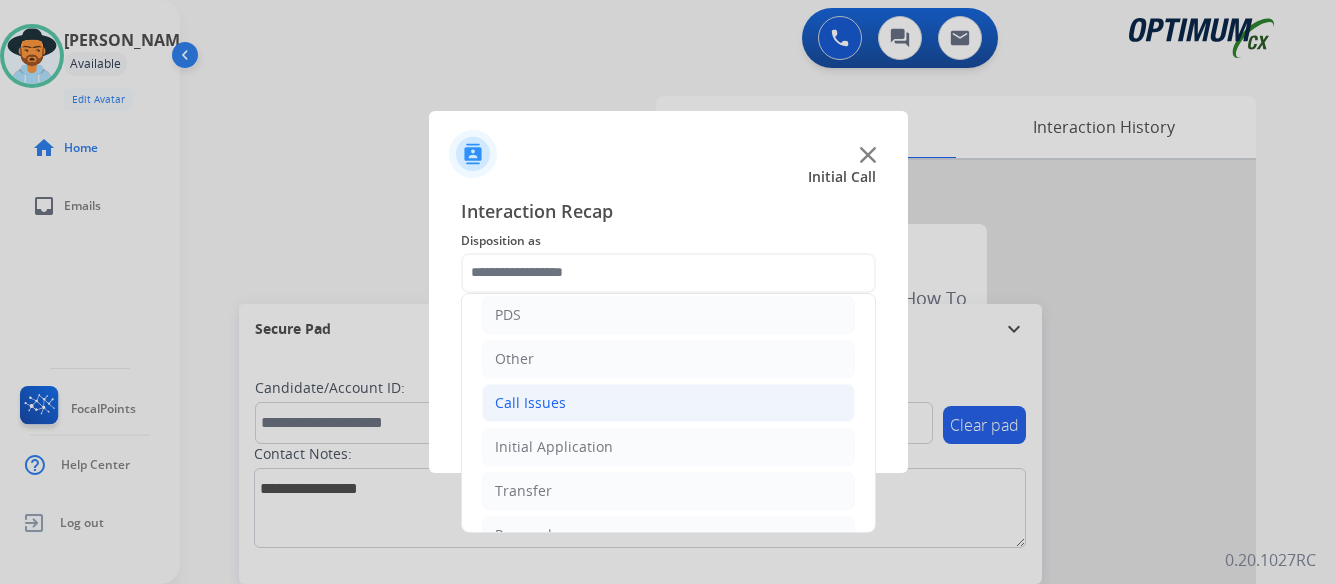 click on "Call Issues" 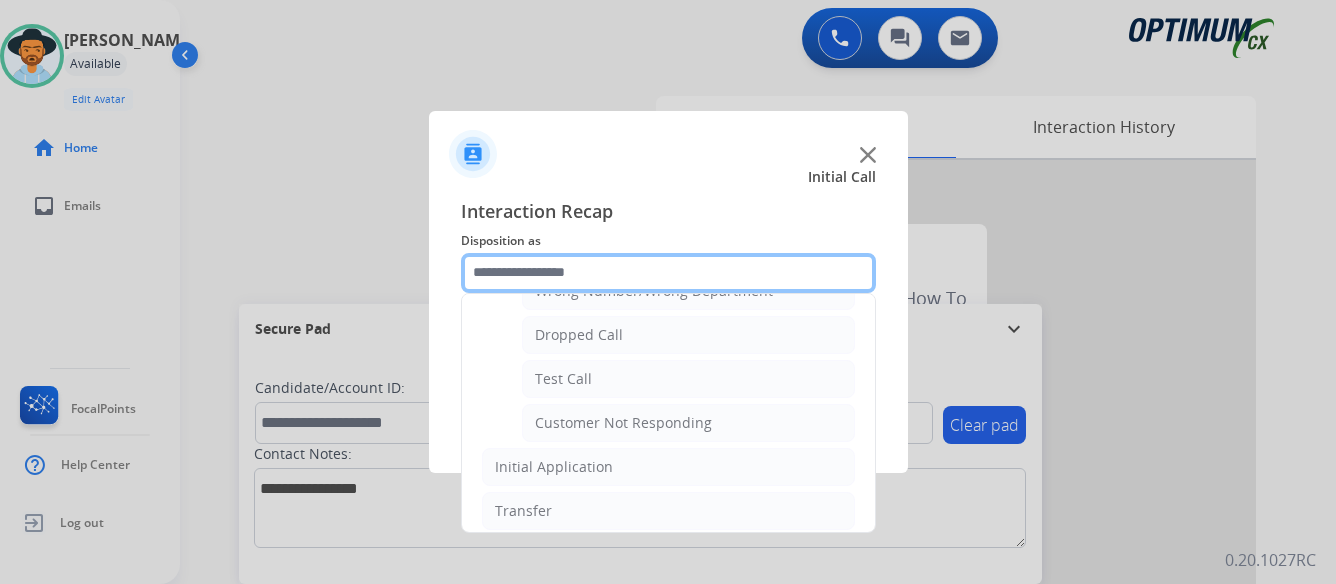 scroll, scrollTop: 356, scrollLeft: 0, axis: vertical 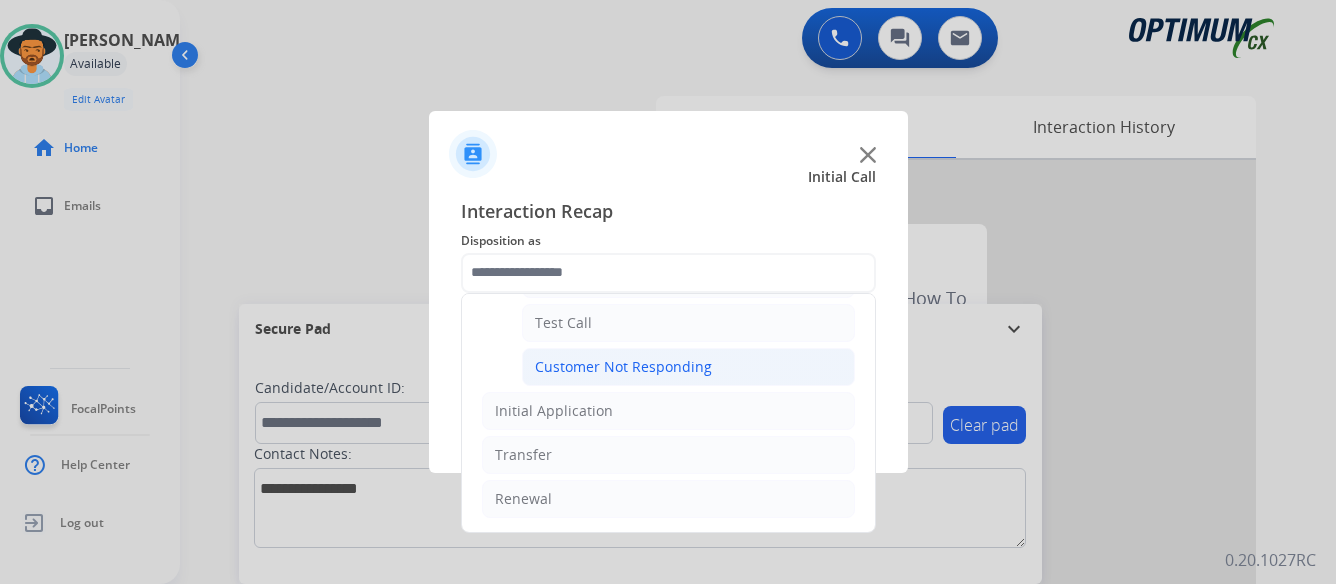 click on "Customer Not Responding" 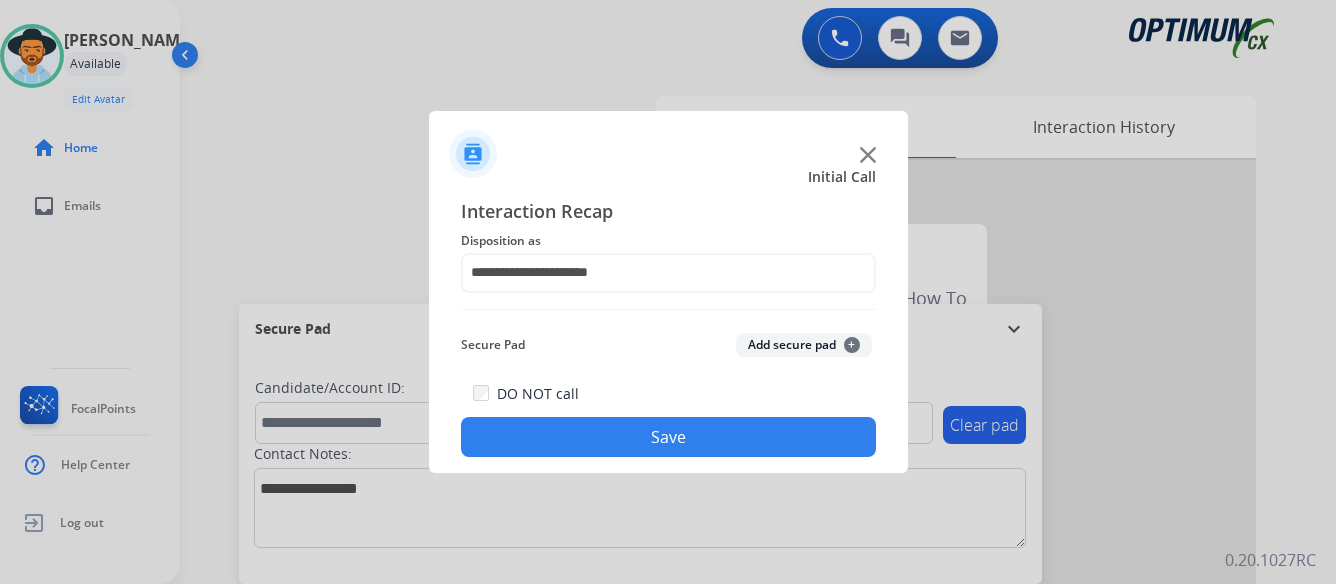 click on "Save" 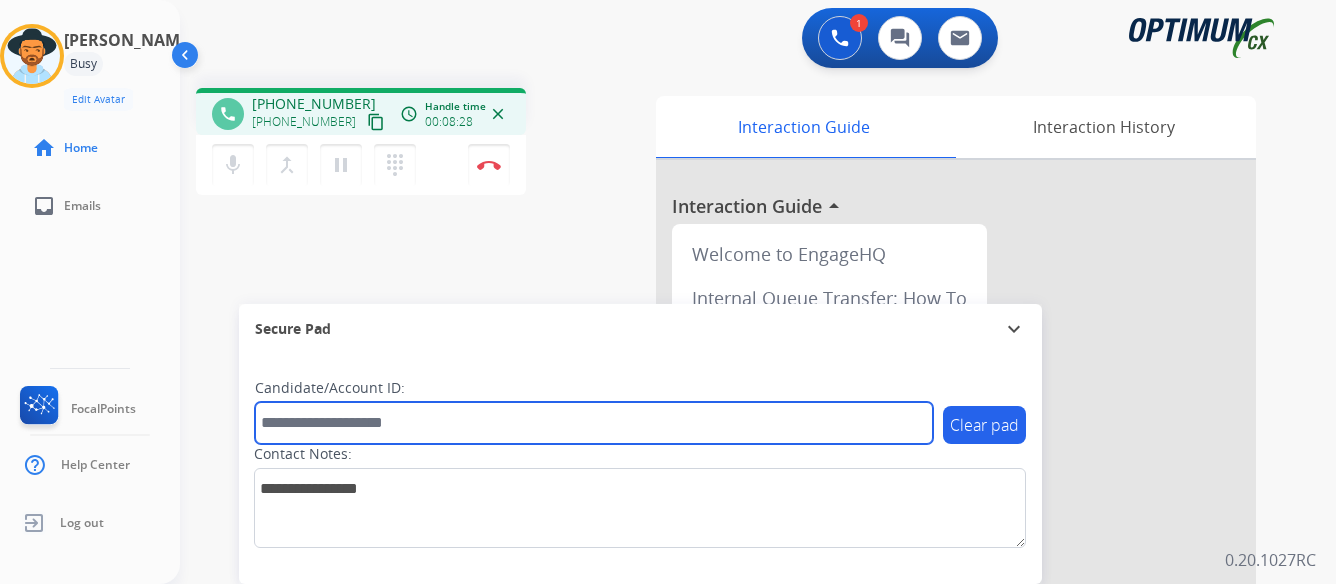 paste on "*******" 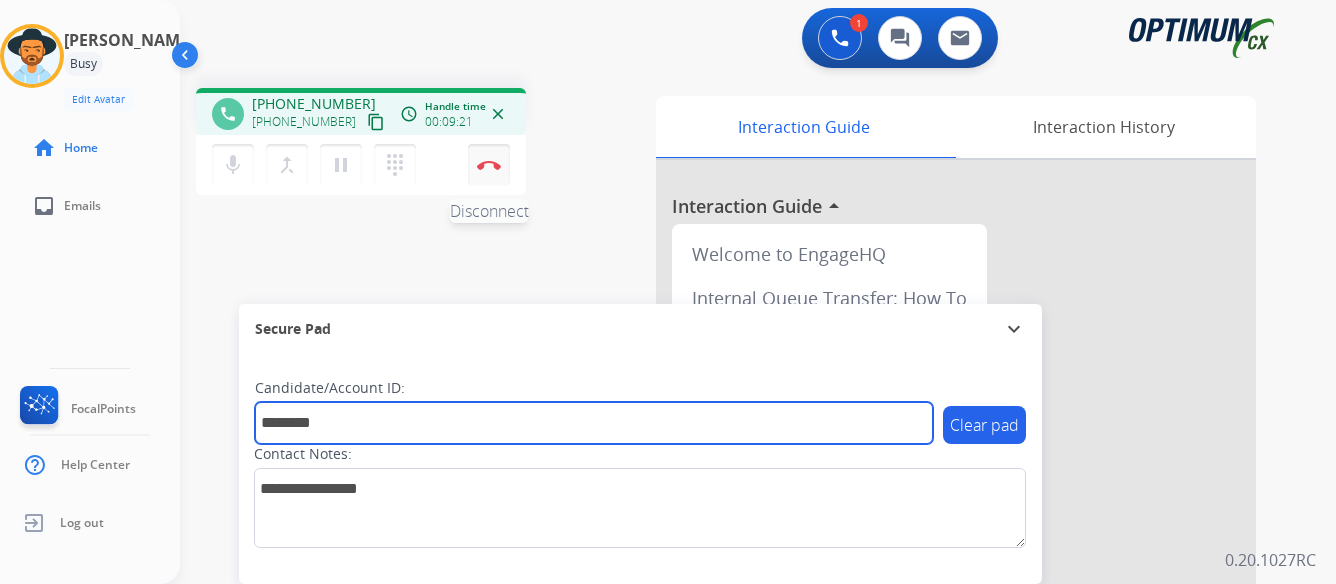 type on "*******" 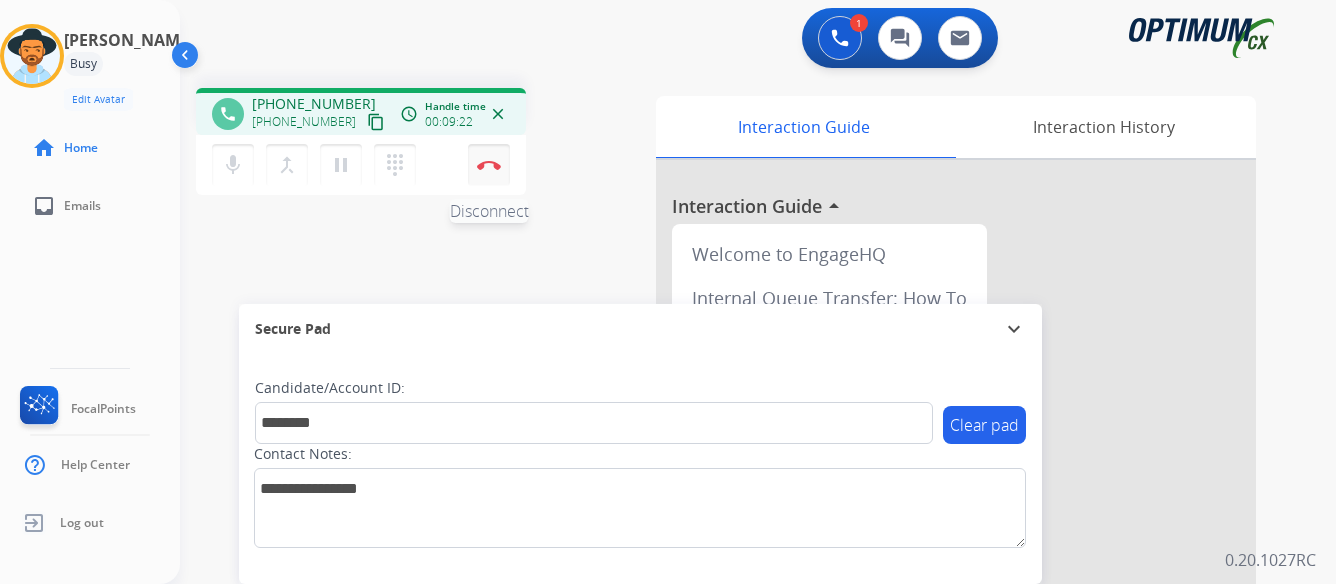 click at bounding box center (489, 165) 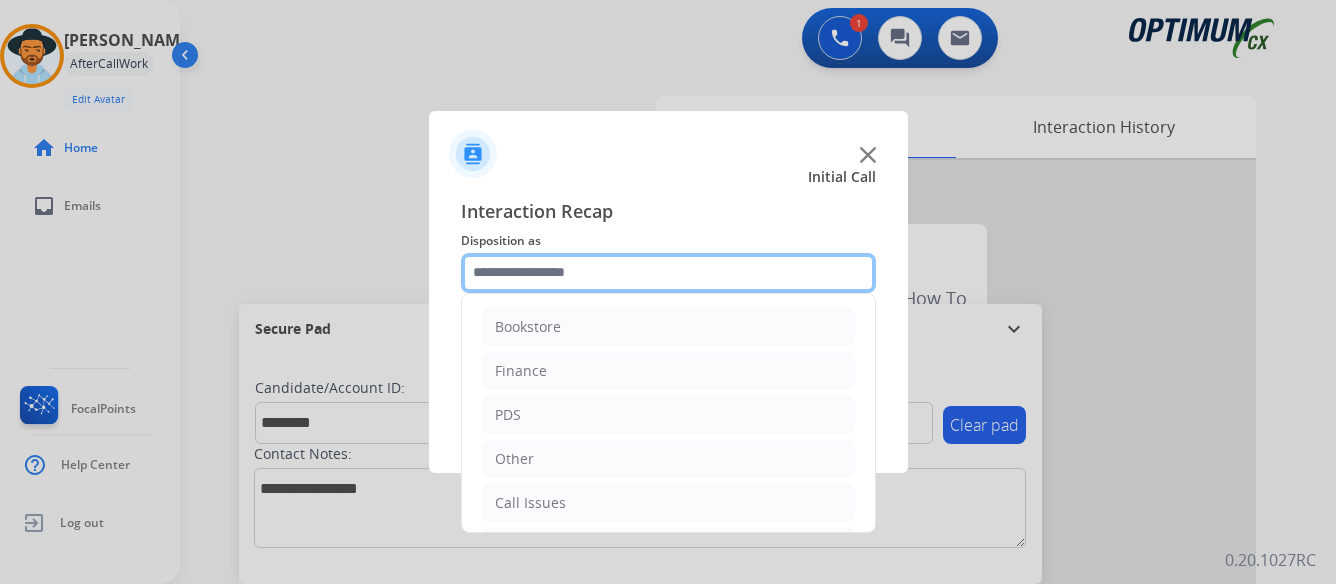 click 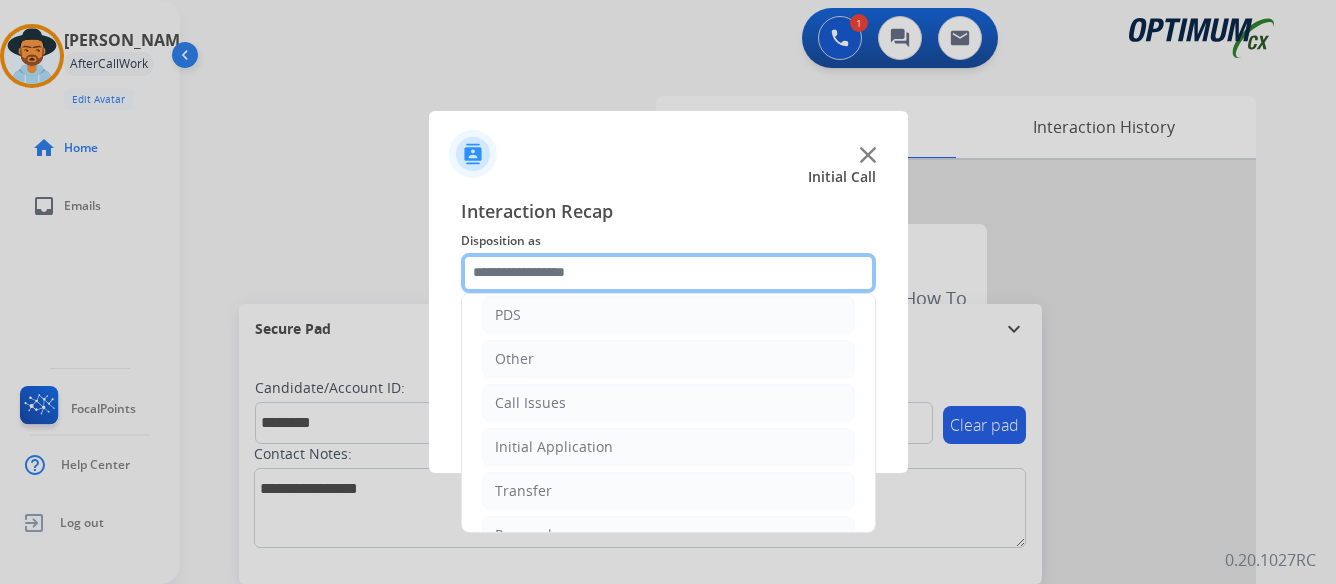 scroll, scrollTop: 136, scrollLeft: 0, axis: vertical 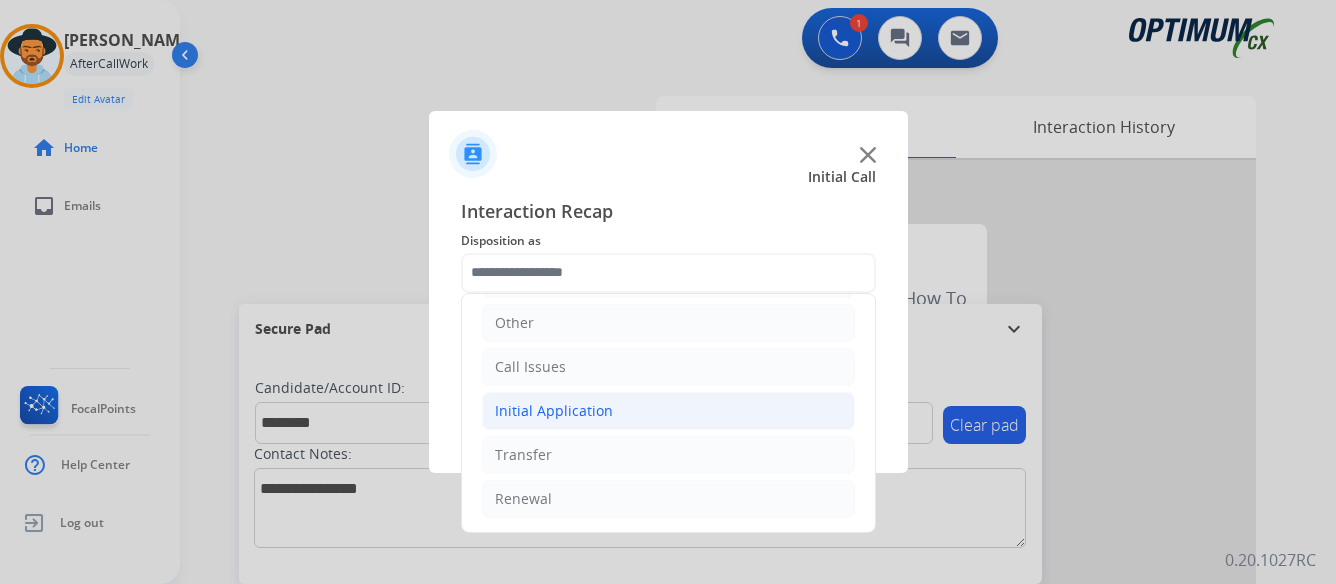 click on "Initial Application" 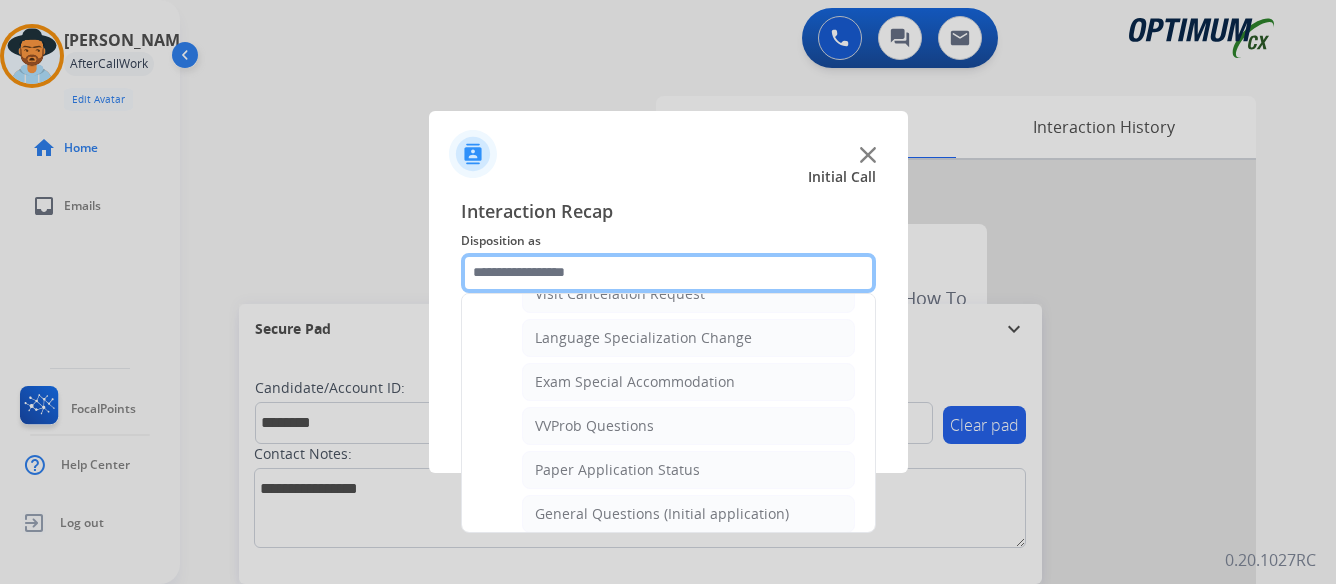 scroll, scrollTop: 1012, scrollLeft: 0, axis: vertical 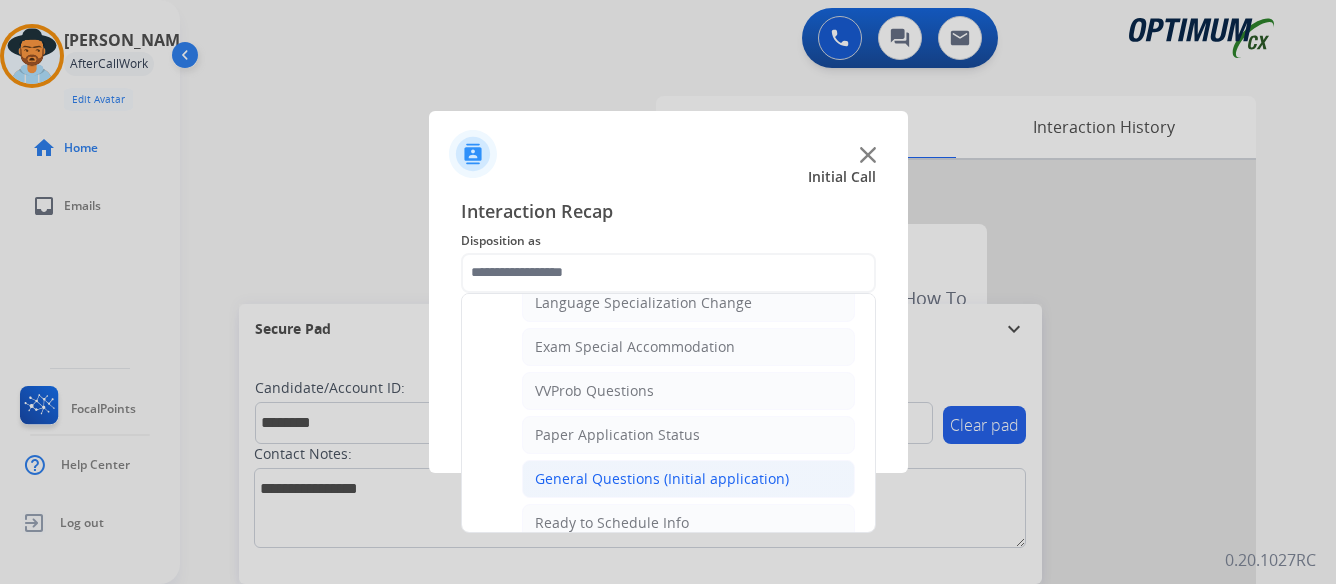 click on "General Questions (Initial application)" 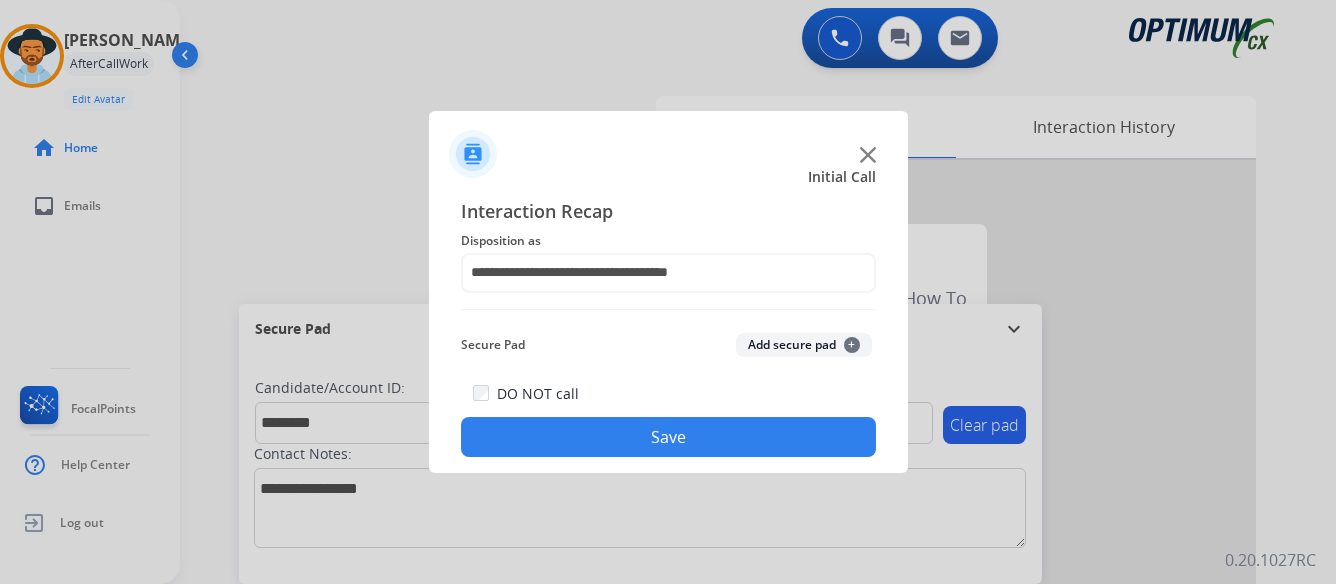 click on "Save" 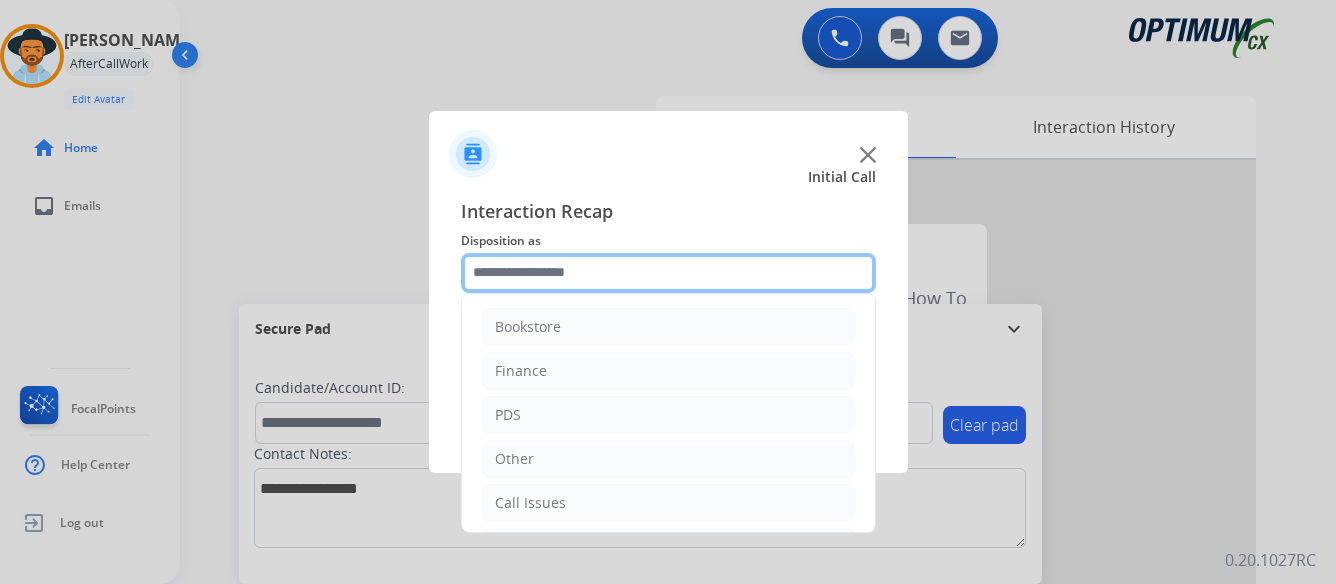 click 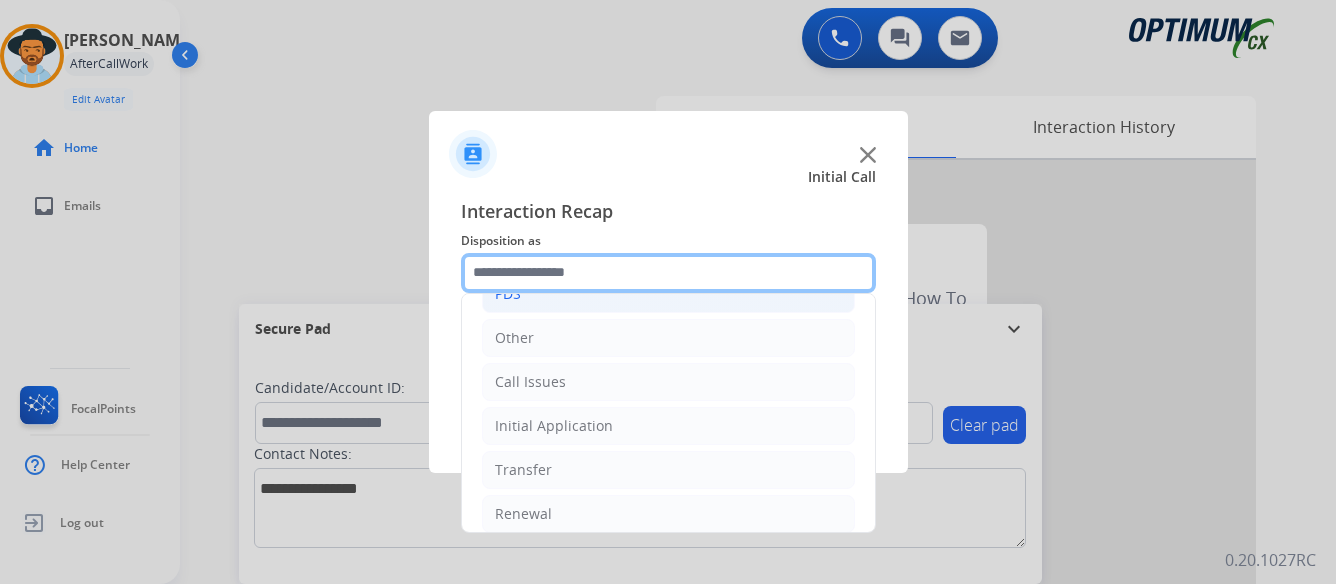 scroll, scrollTop: 136, scrollLeft: 0, axis: vertical 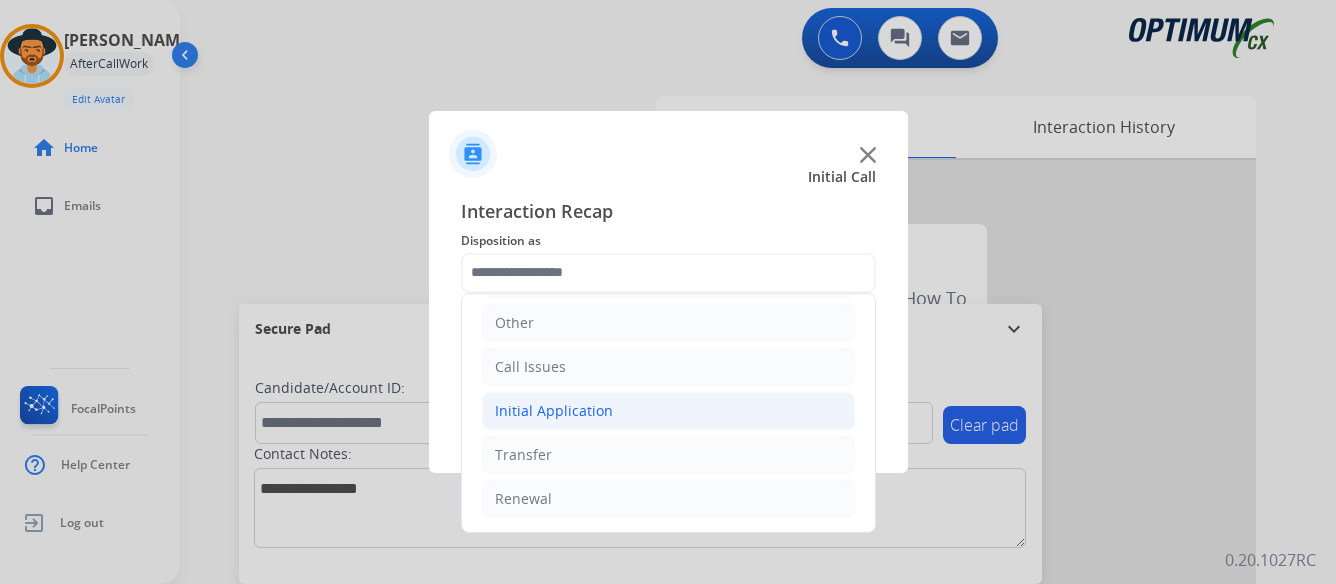 click on "Initial Application" 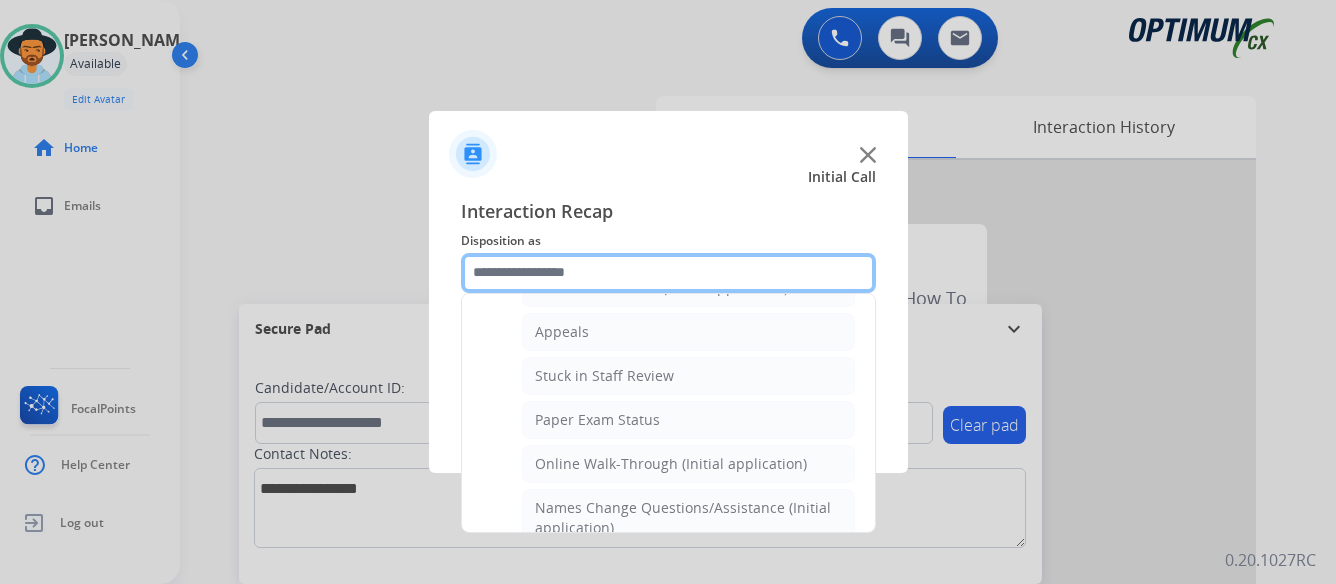 scroll, scrollTop: 336, scrollLeft: 0, axis: vertical 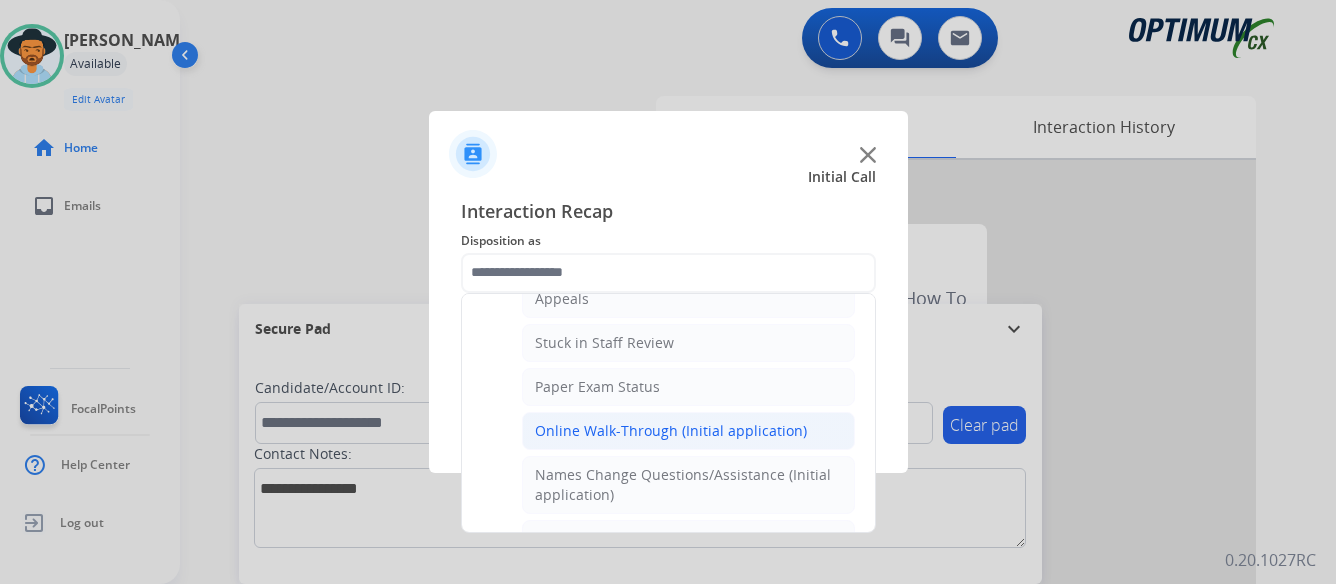 click on "Online Walk-Through (Initial application)" 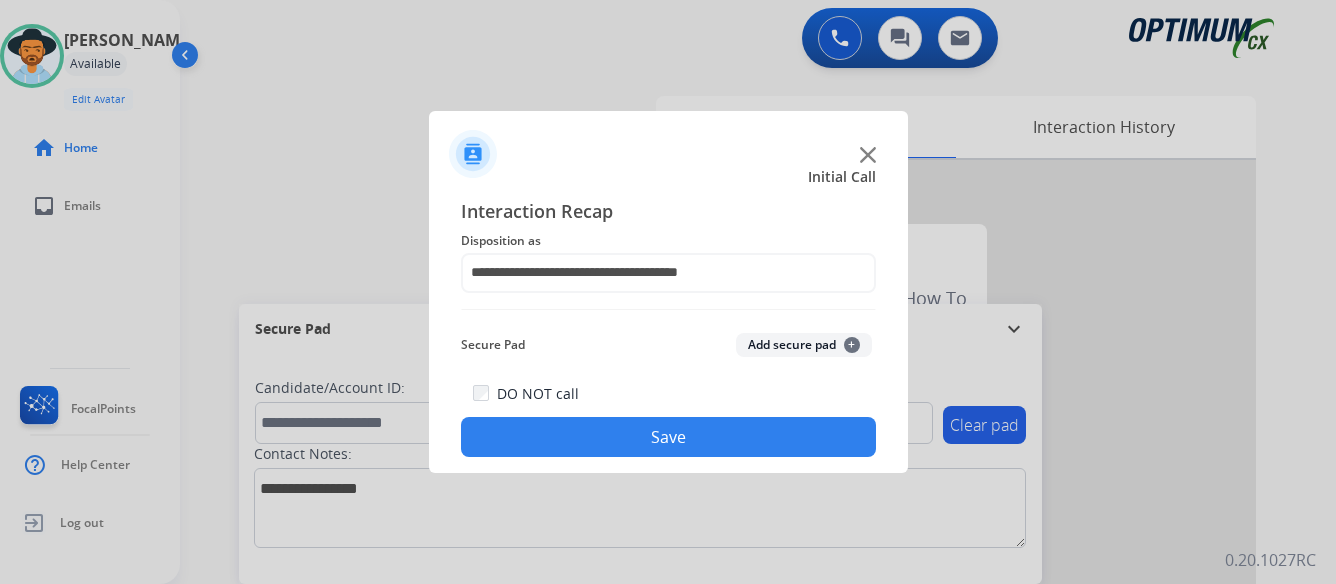 click on "Save" 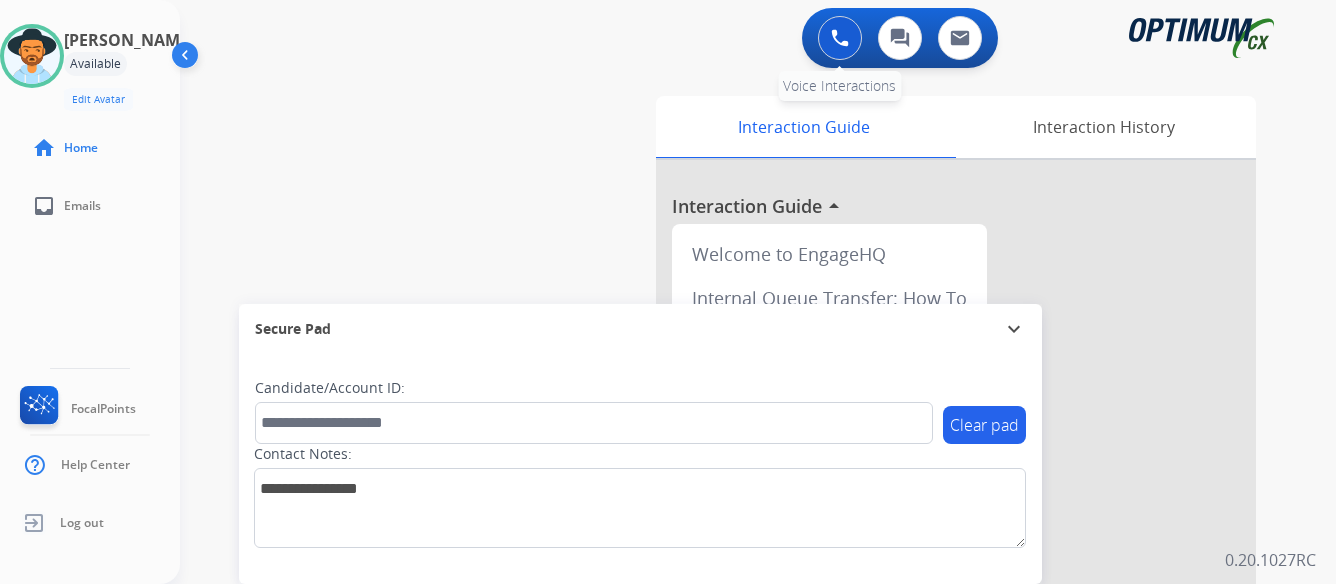 click at bounding box center [840, 38] 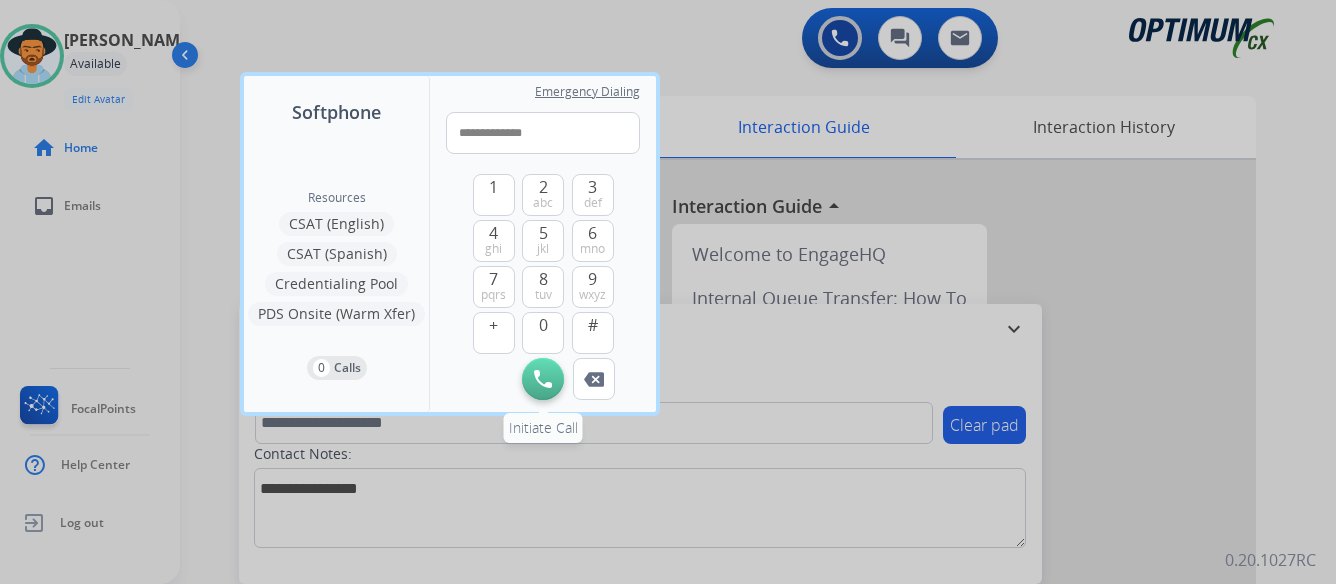 type on "**********" 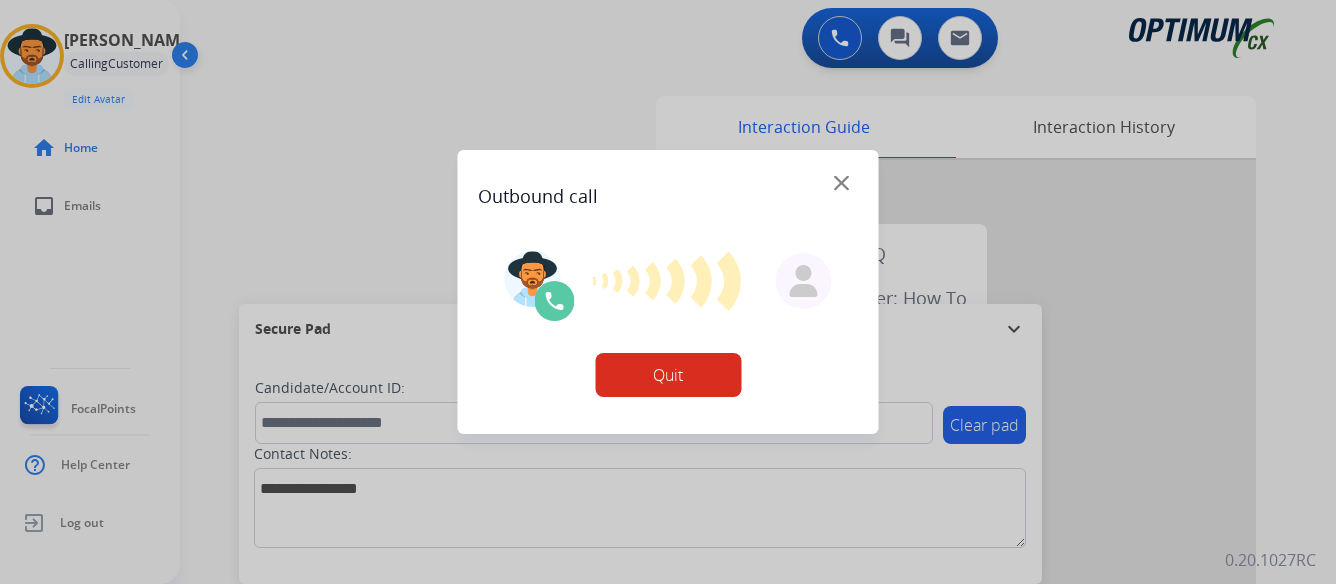 click on "Quit" at bounding box center (668, 375) 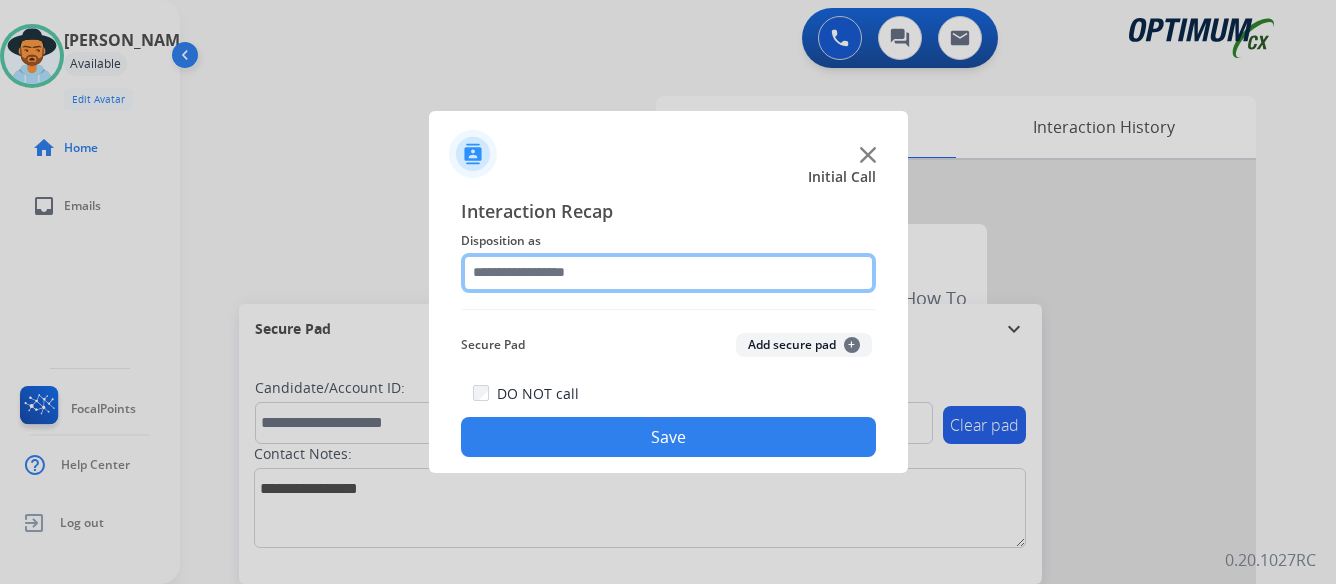 click 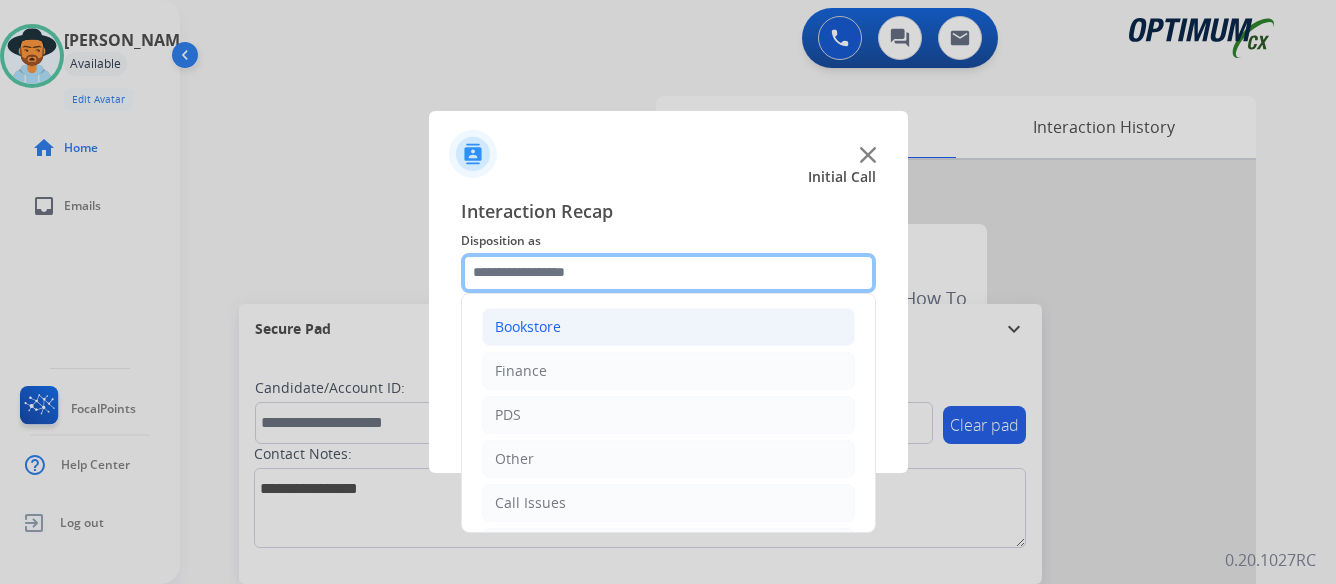 scroll, scrollTop: 100, scrollLeft: 0, axis: vertical 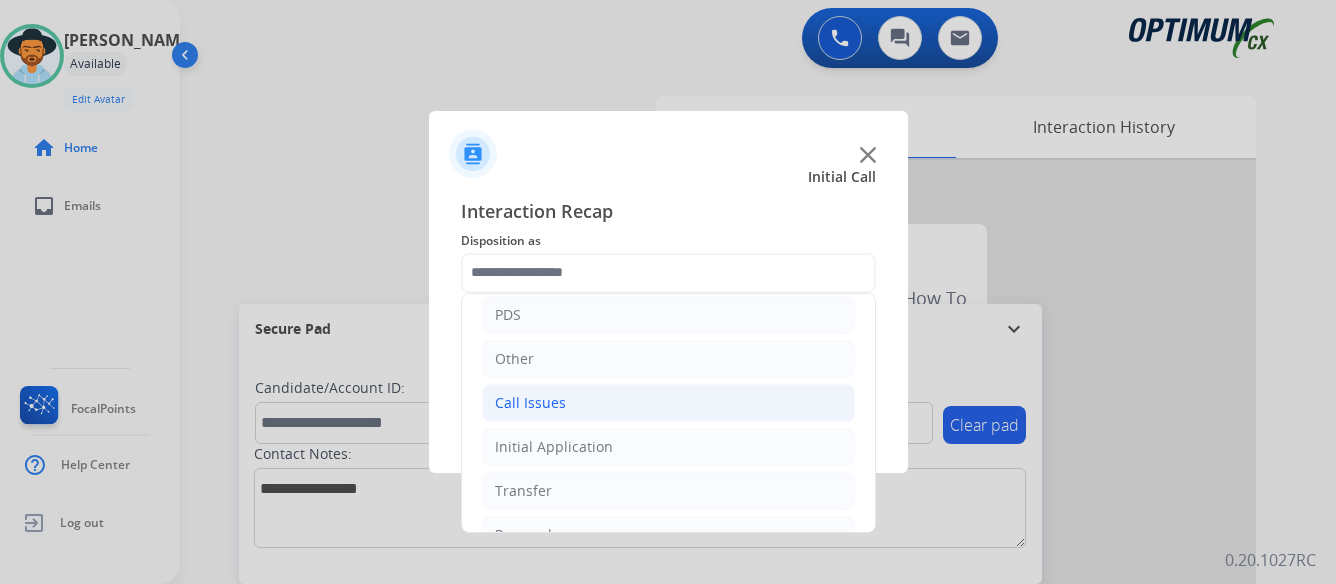 click on "Call Issues" 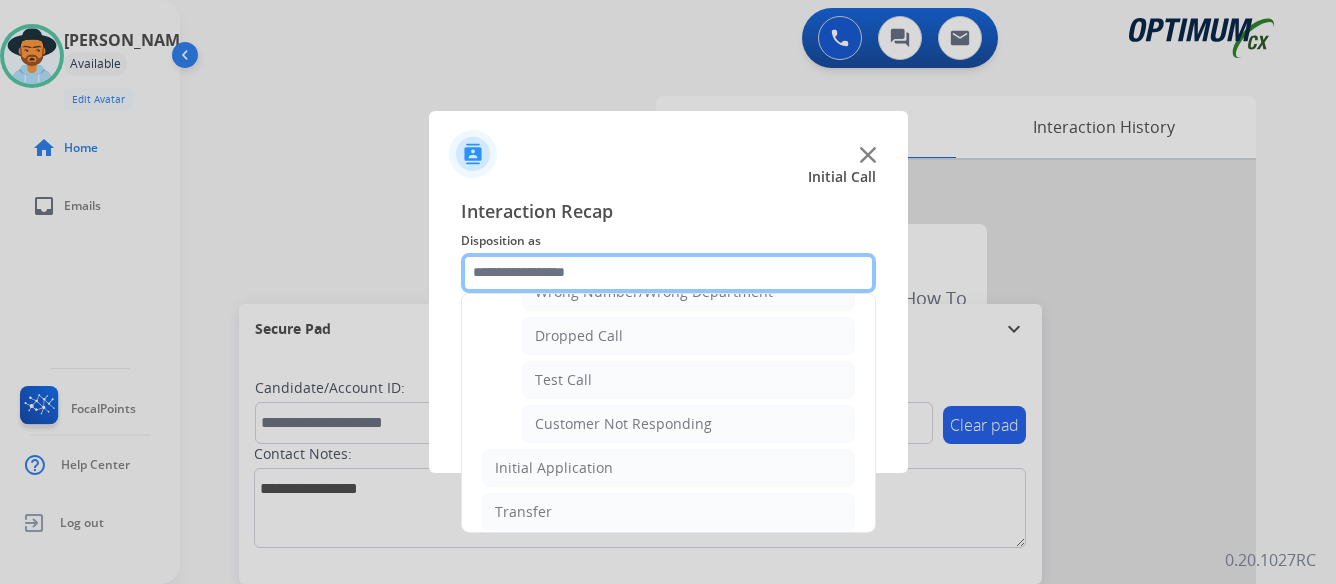 scroll, scrollTop: 300, scrollLeft: 0, axis: vertical 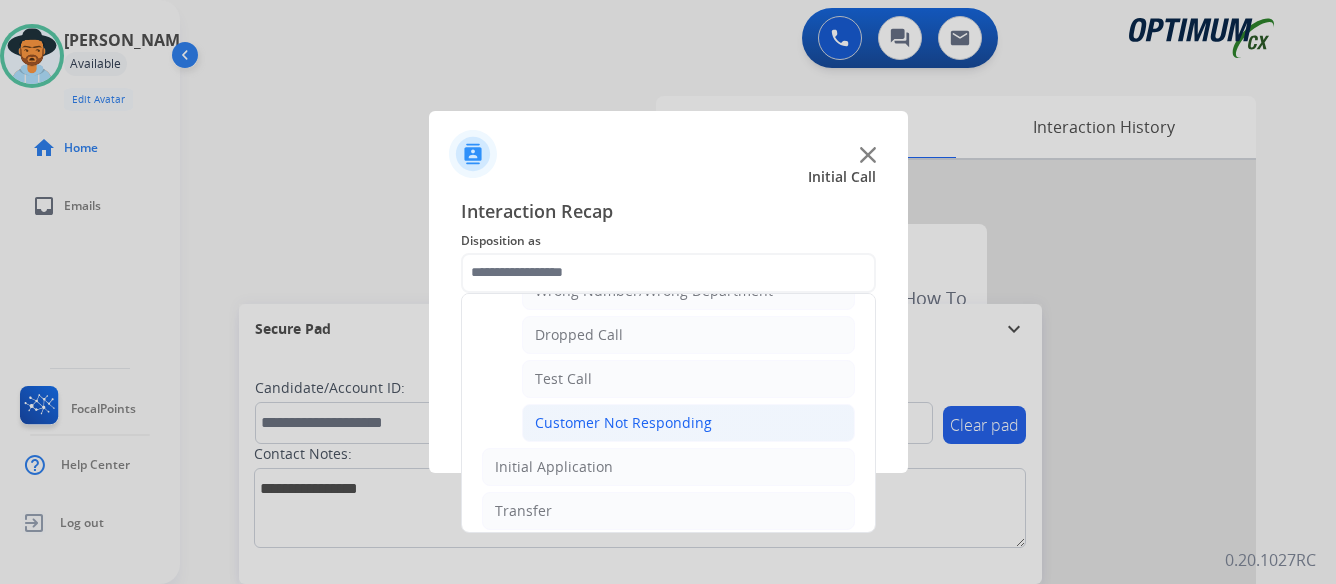 click on "Customer Not Responding" 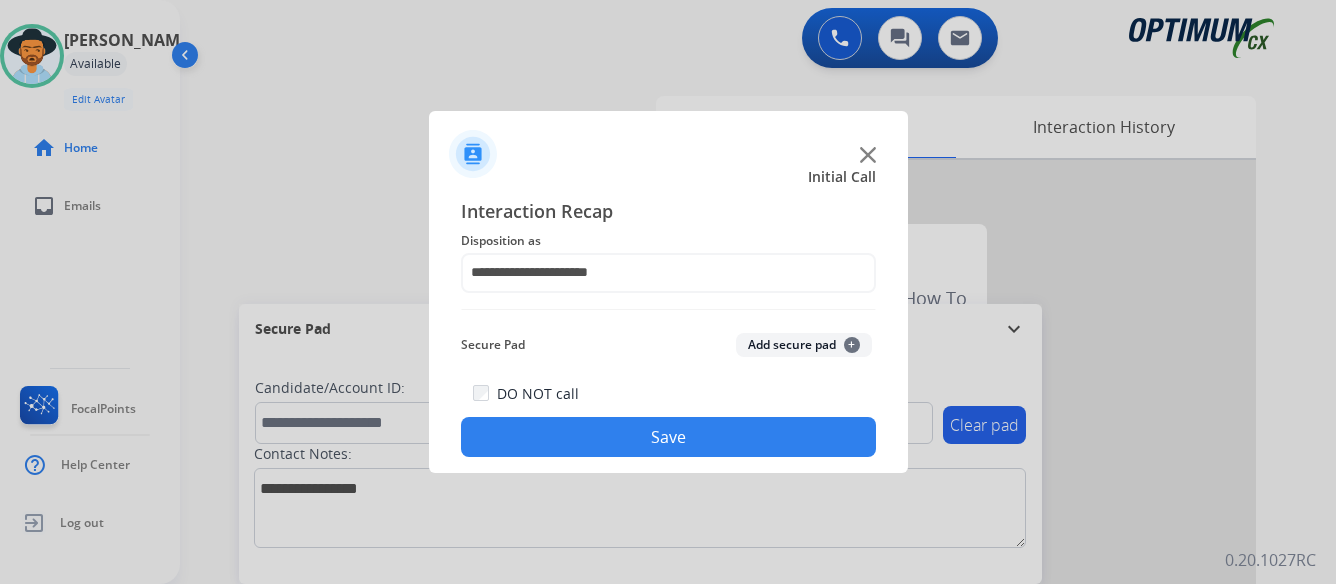 click on "Save" 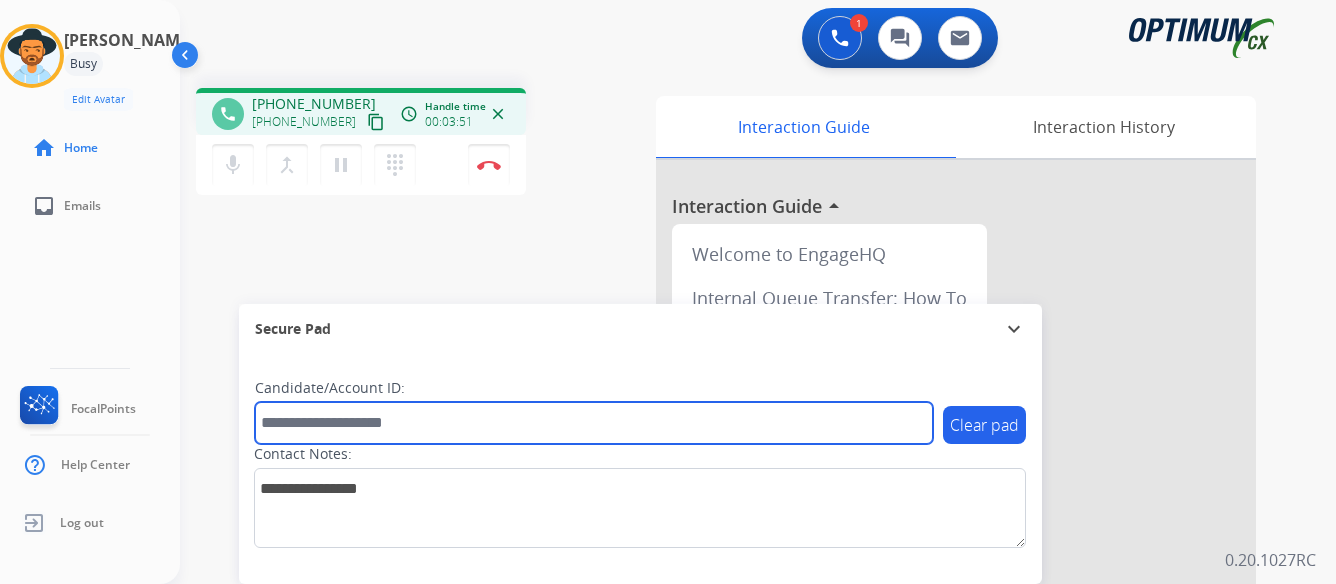 paste on "*******" 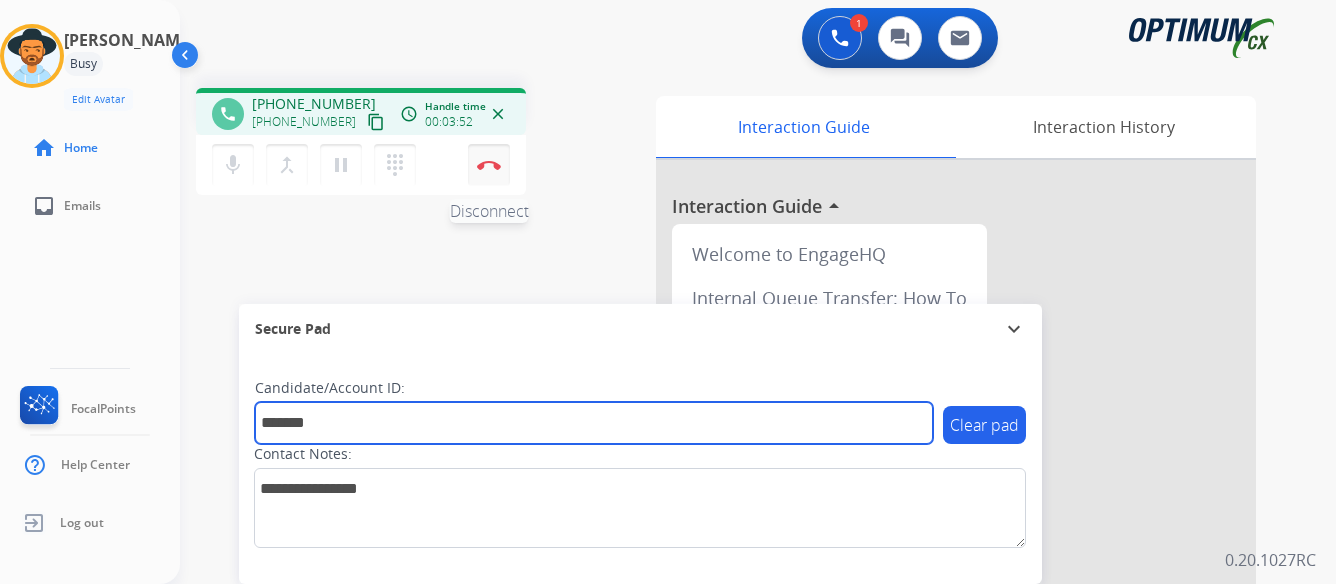 type on "*******" 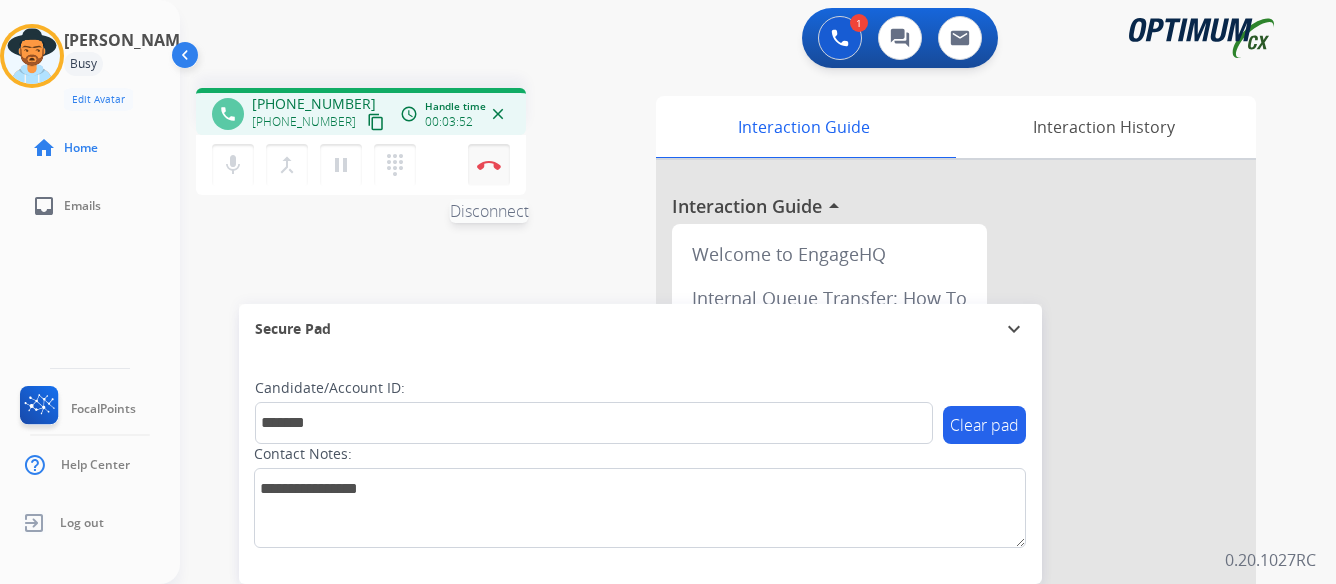 click on "Disconnect" at bounding box center (489, 165) 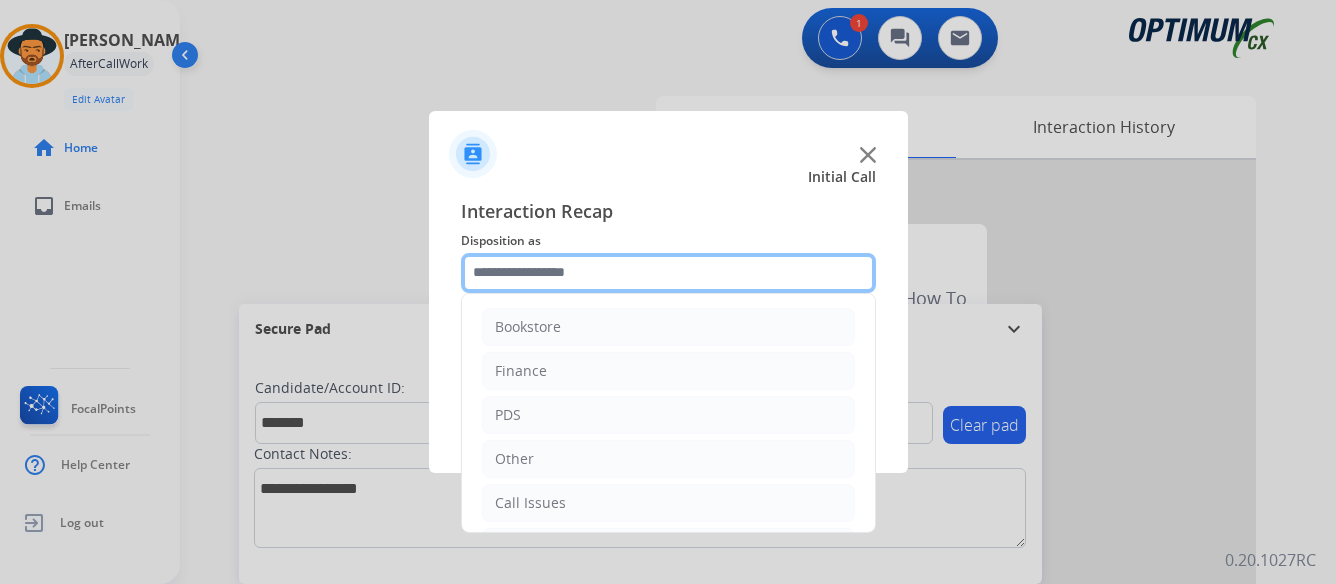 click 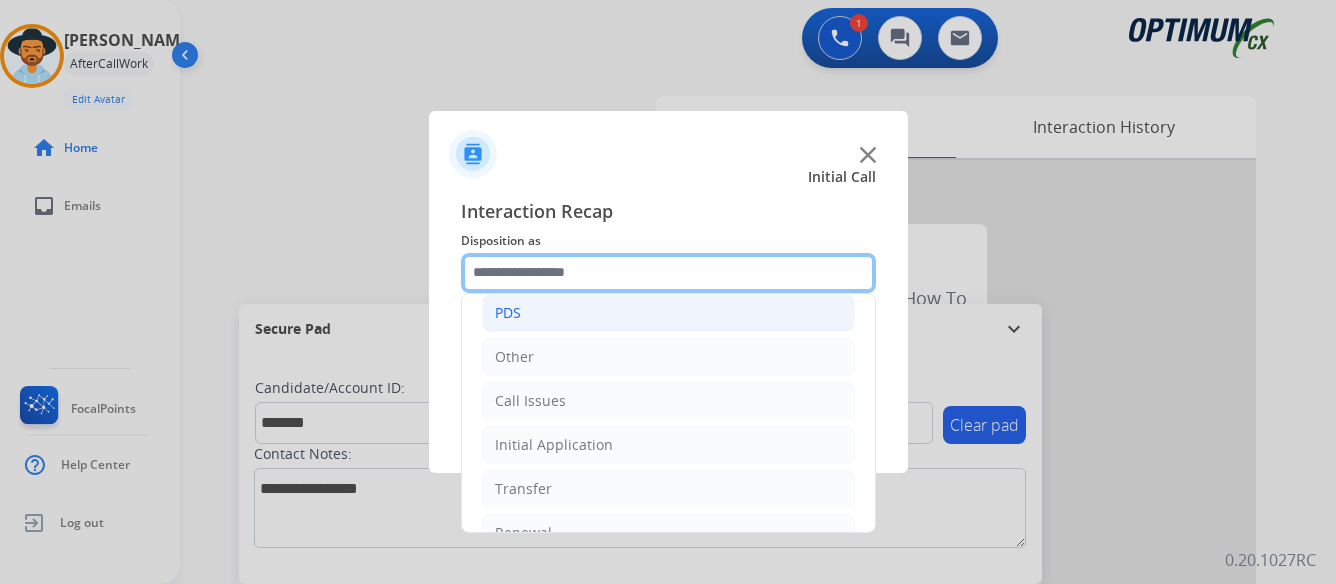scroll, scrollTop: 136, scrollLeft: 0, axis: vertical 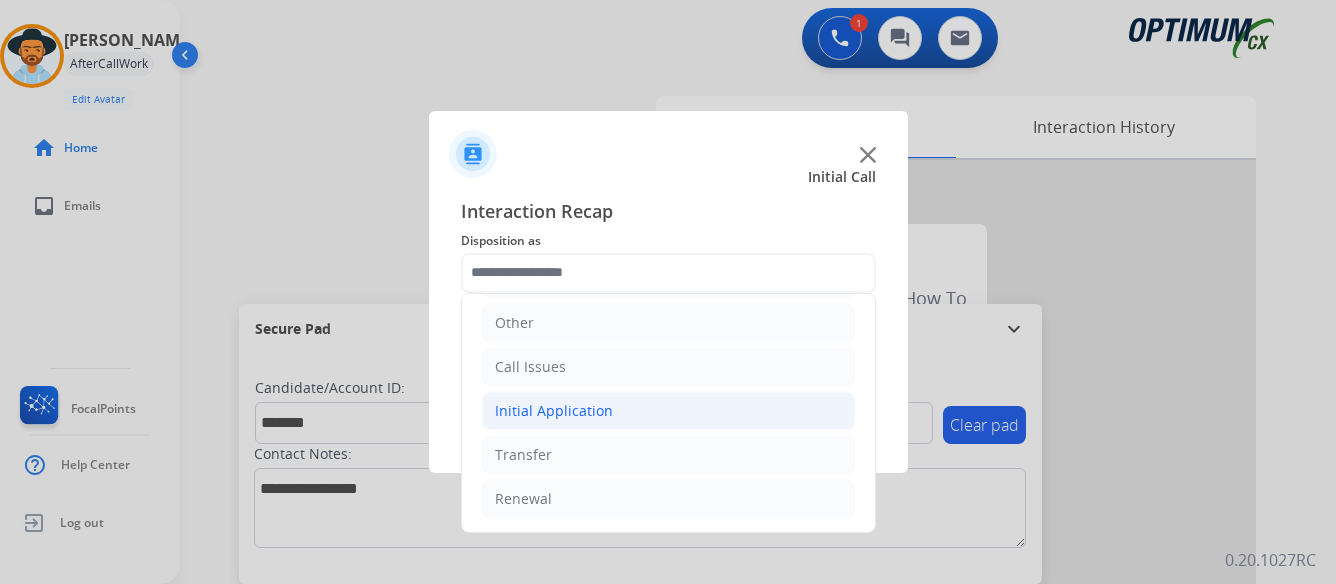 click on "Initial Application" 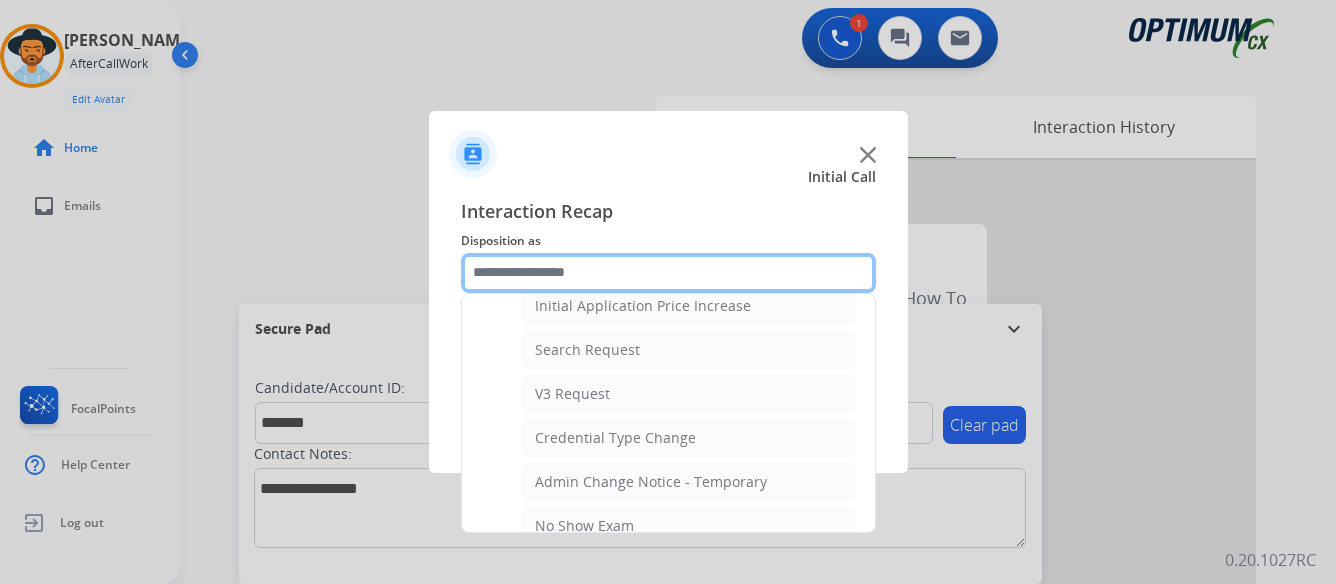scroll, scrollTop: 736, scrollLeft: 0, axis: vertical 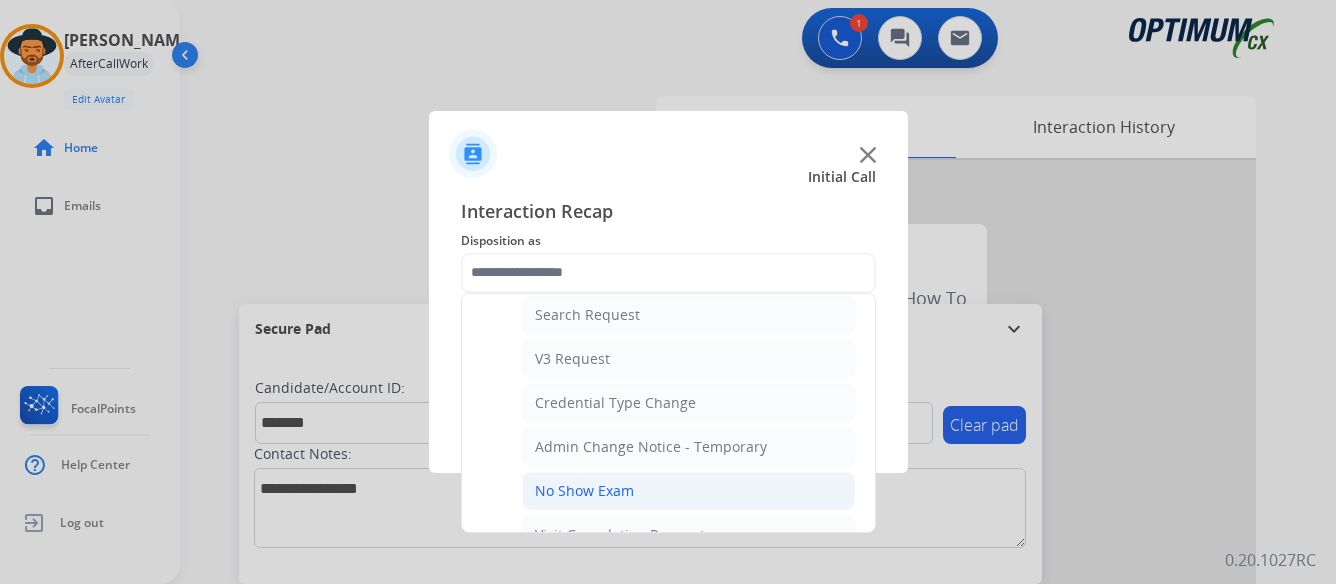 click on "No Show Exam" 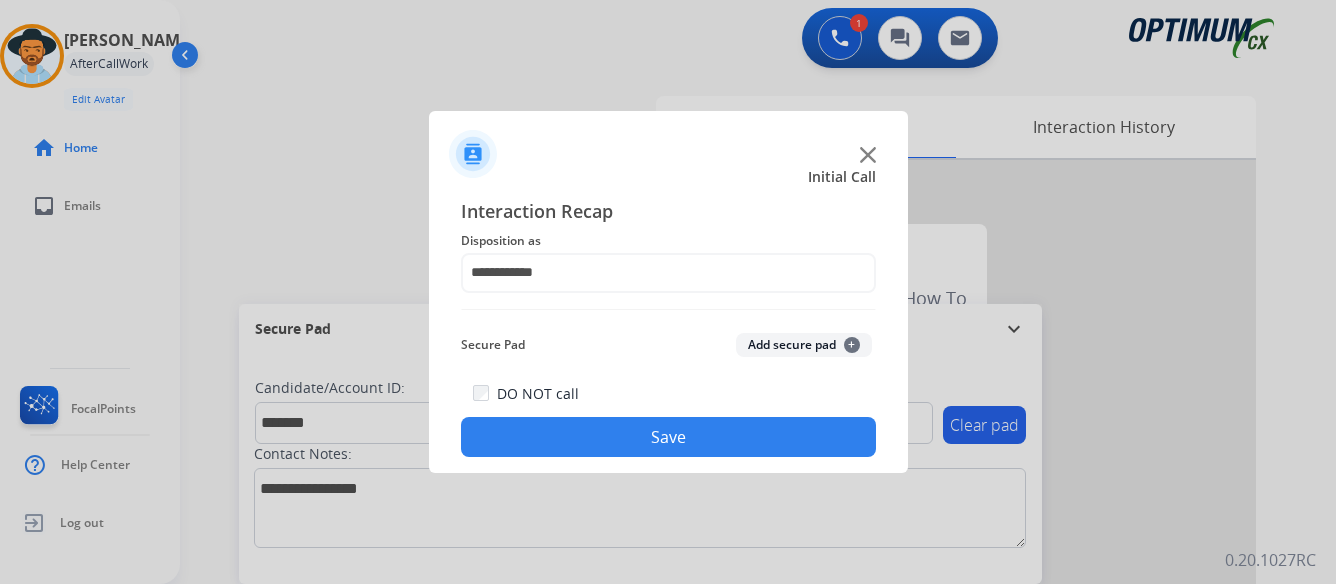 click on "Save" 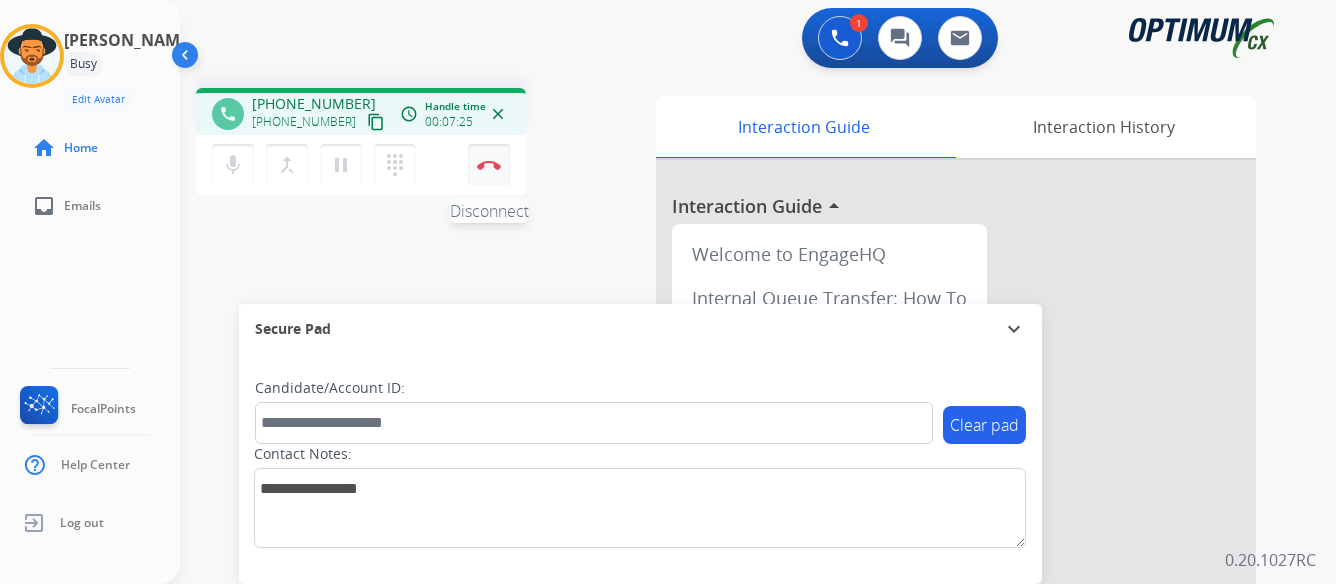 click at bounding box center (489, 165) 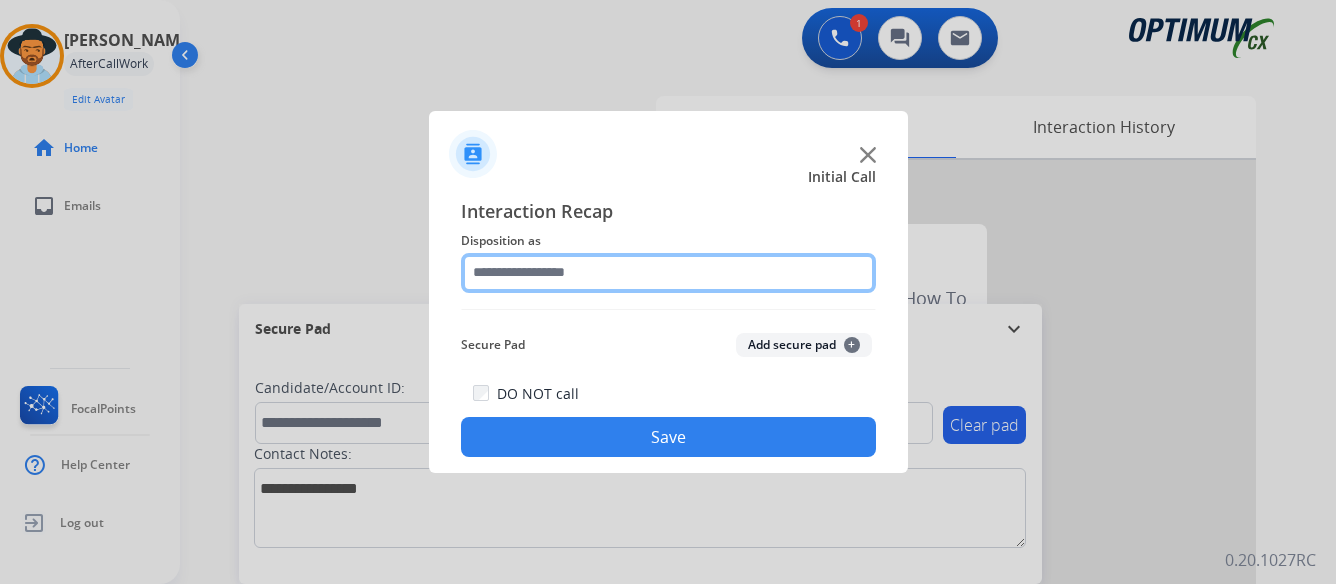 click 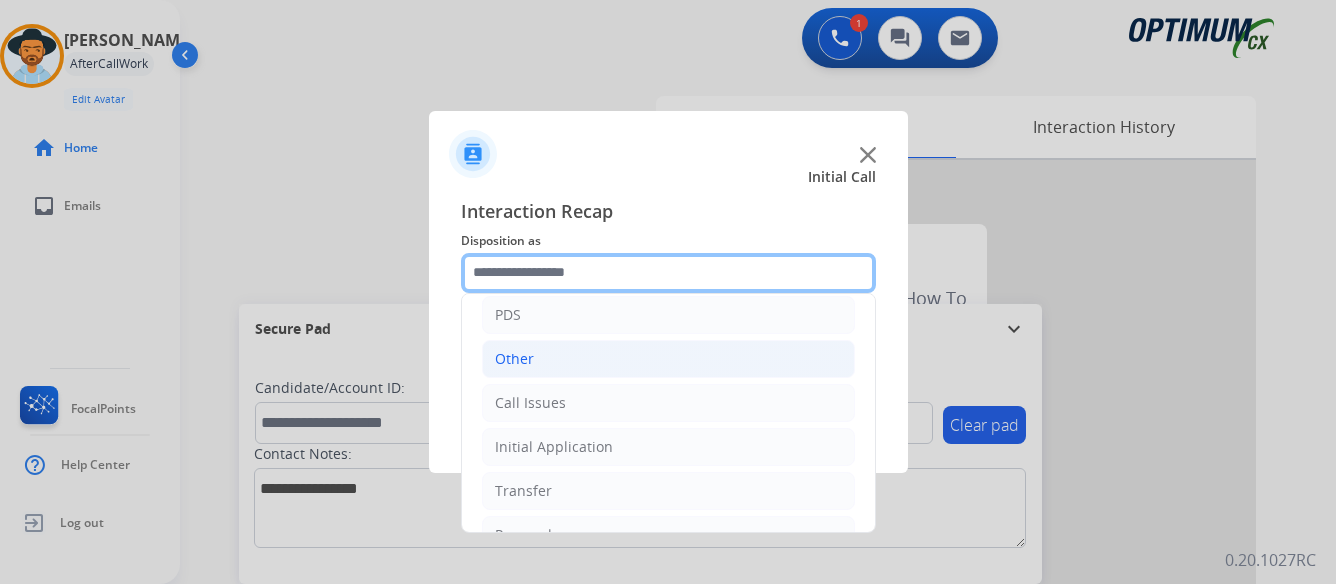 scroll, scrollTop: 136, scrollLeft: 0, axis: vertical 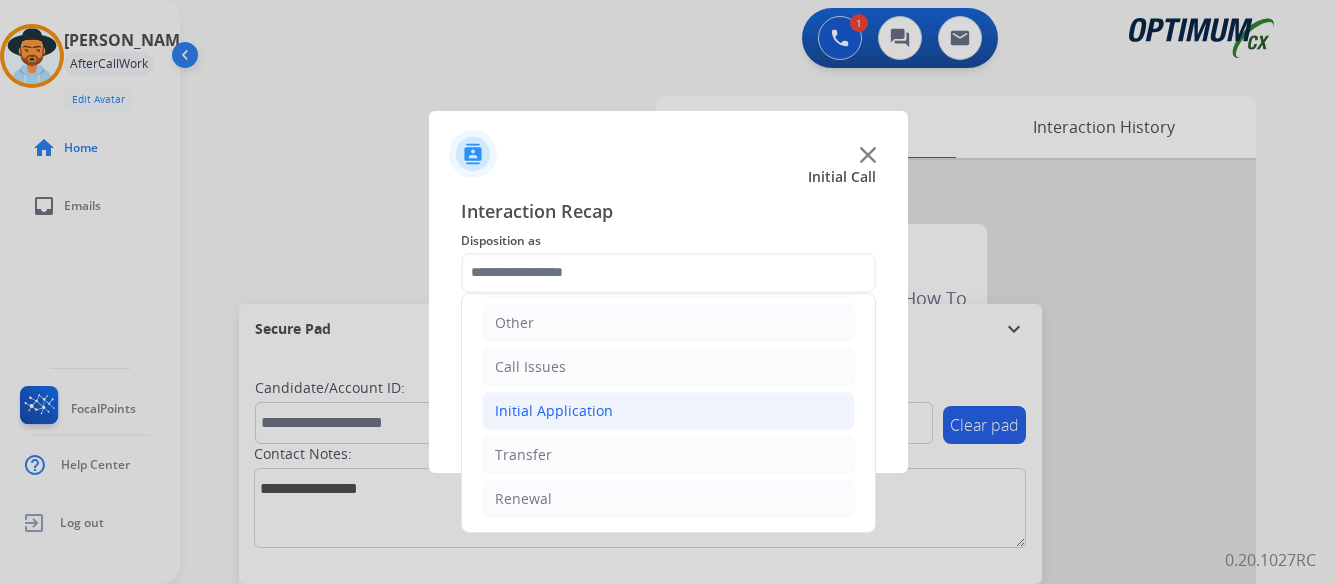 click on "Initial Application" 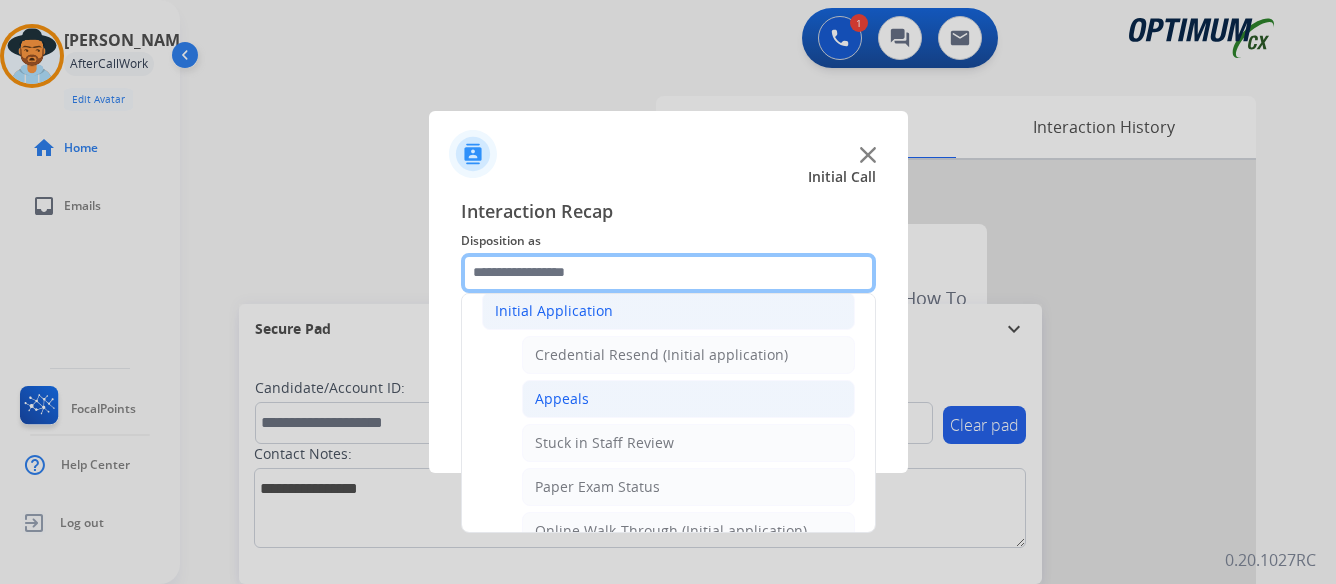 scroll, scrollTop: 336, scrollLeft: 0, axis: vertical 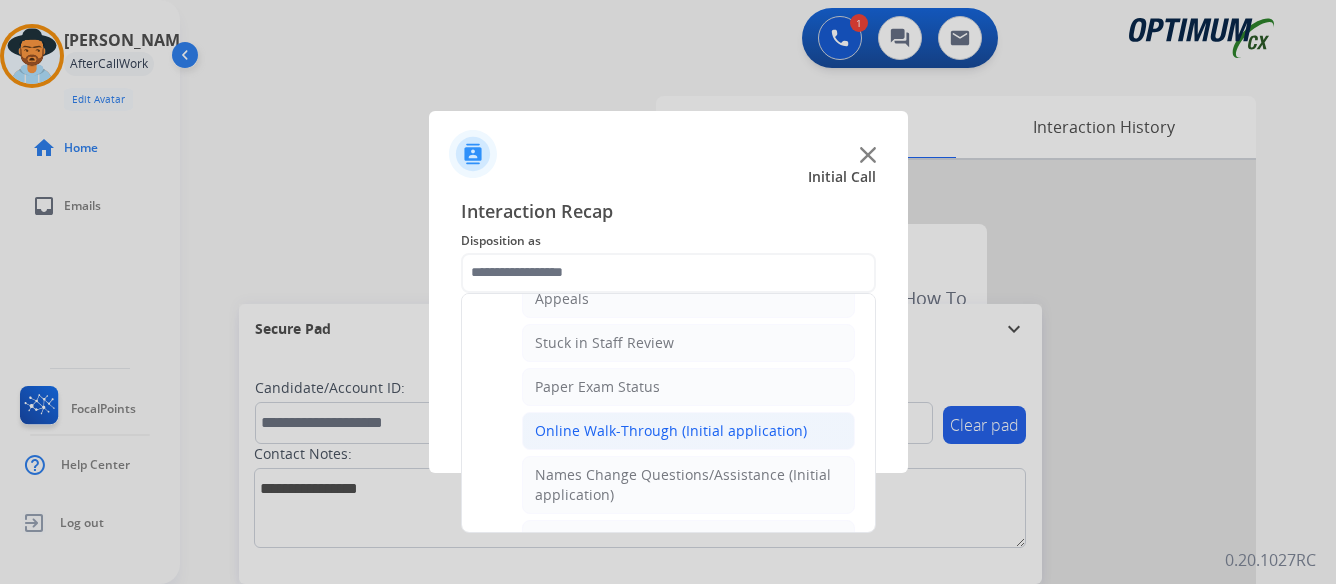 click on "Online Walk-Through (Initial application)" 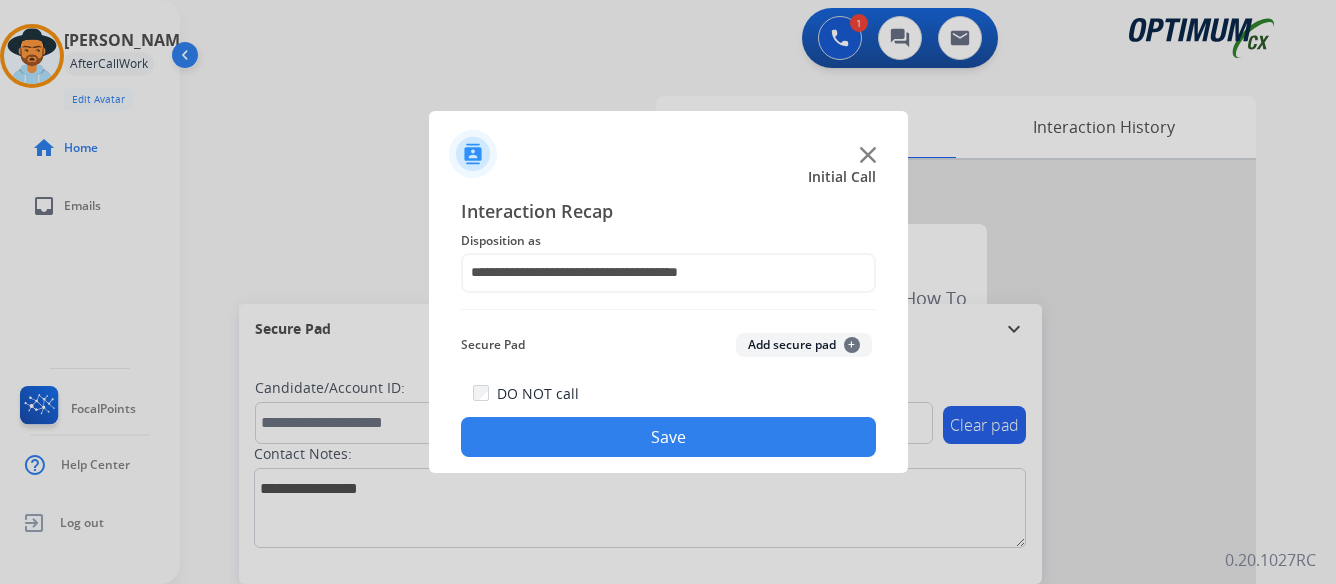 click on "Save" 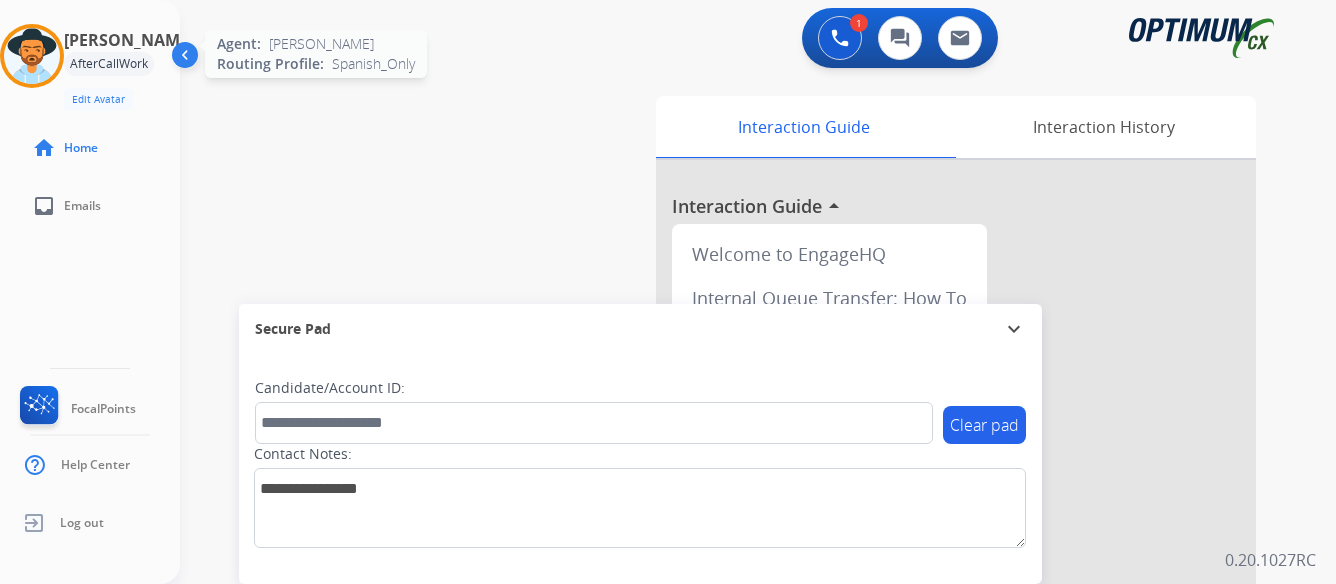 click at bounding box center [32, 56] 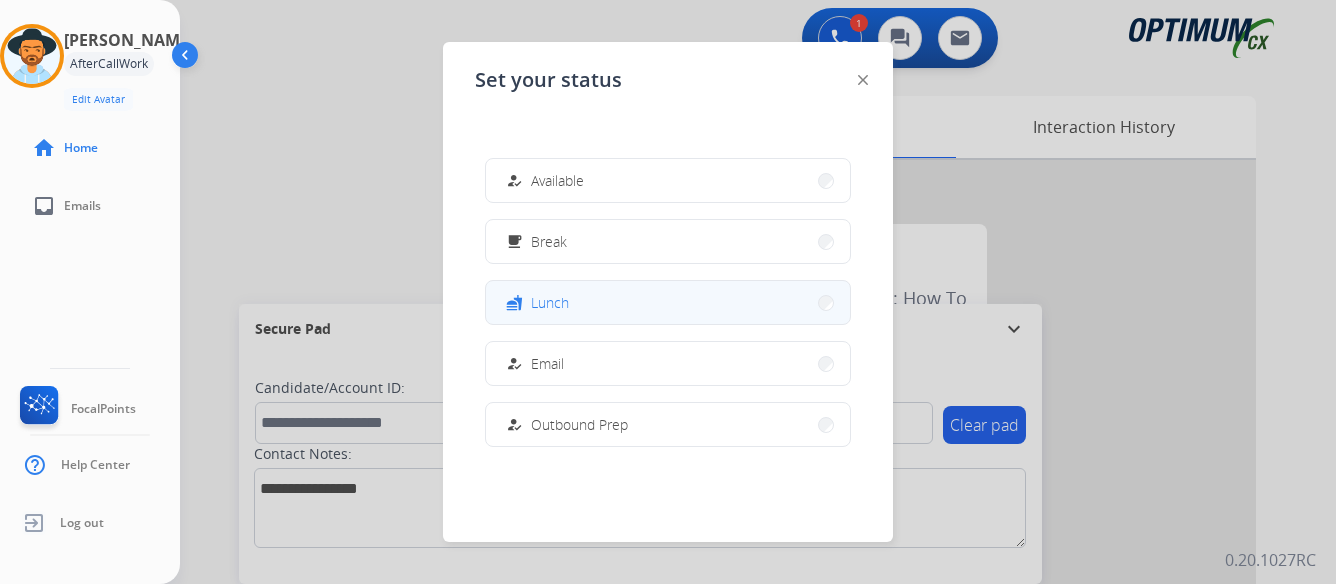 click on "fastfood Lunch" at bounding box center (668, 302) 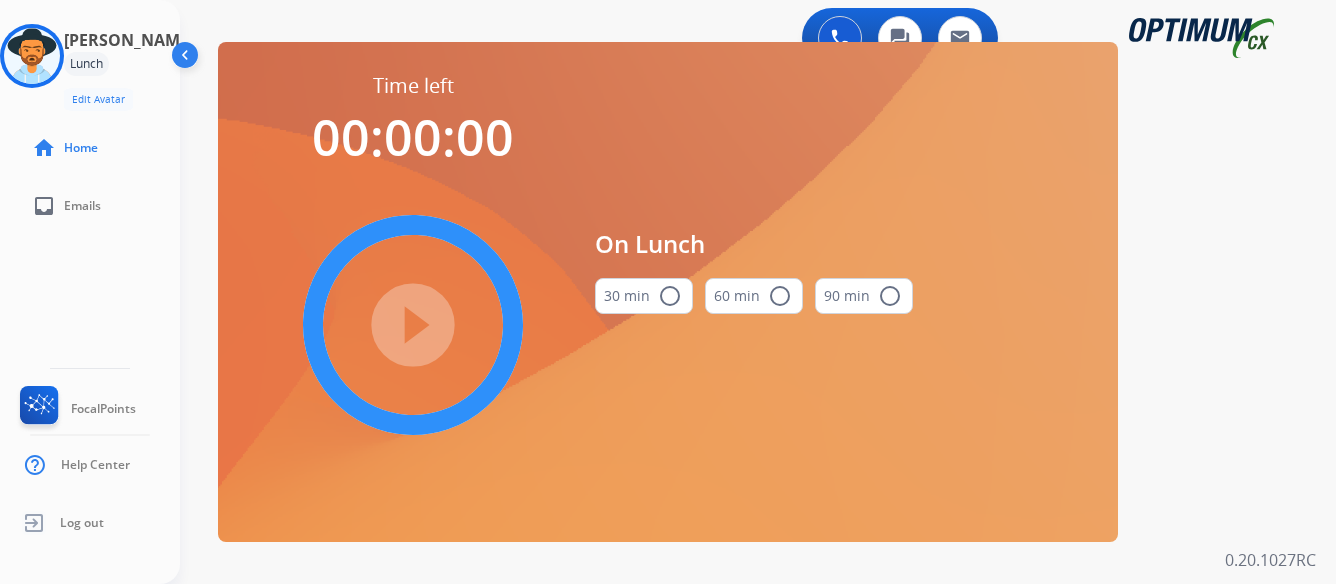 click on "radio_button_unchecked" at bounding box center [670, 296] 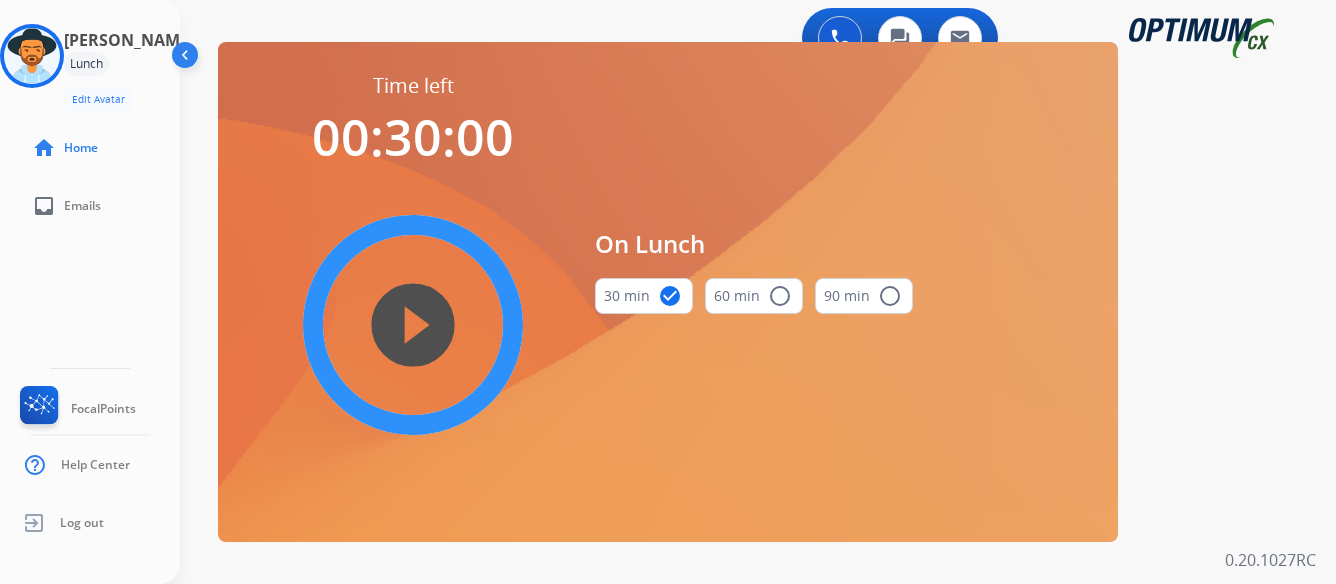 click on "play_circle_filled" at bounding box center (413, 325) 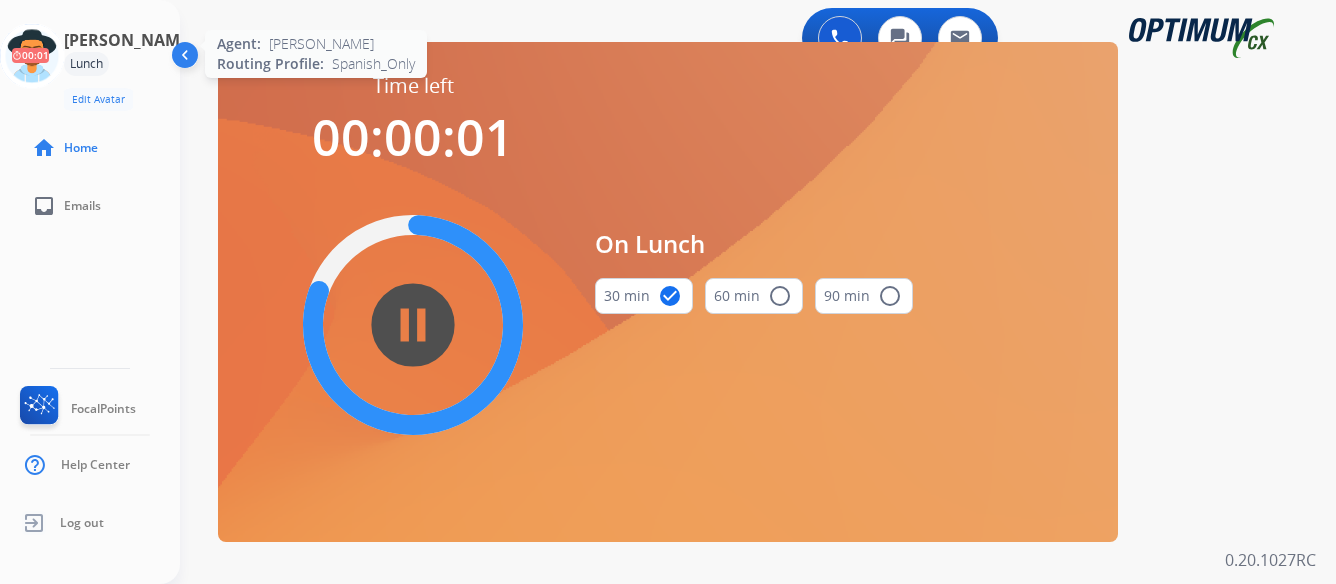 click 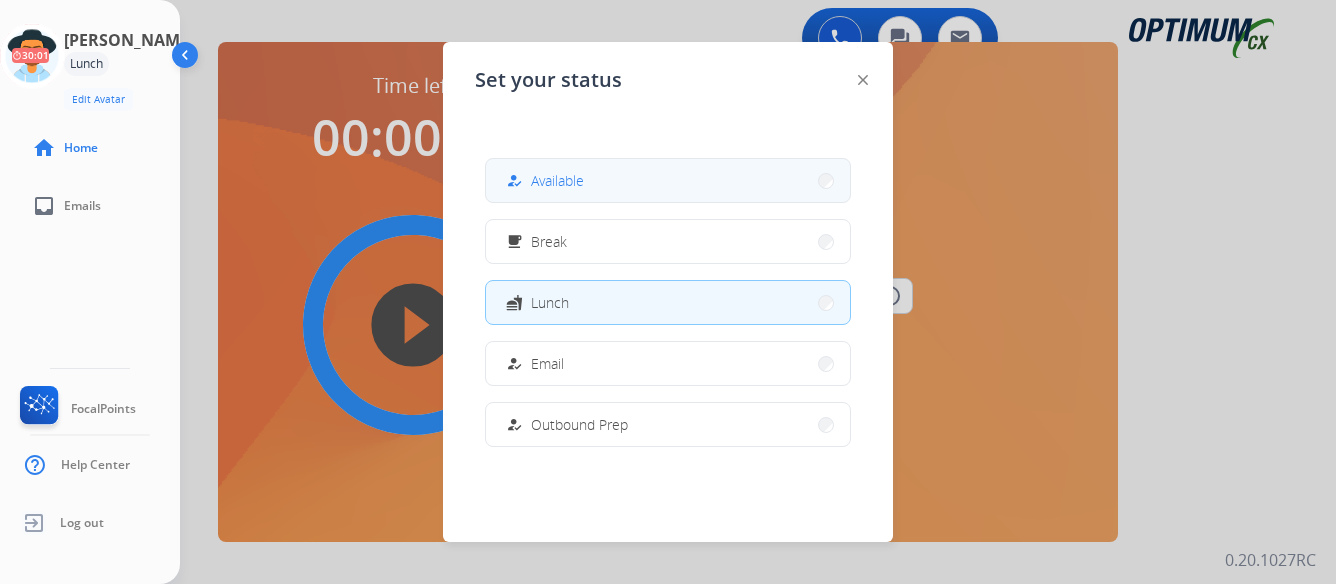 click on "how_to_reg Available" at bounding box center (668, 180) 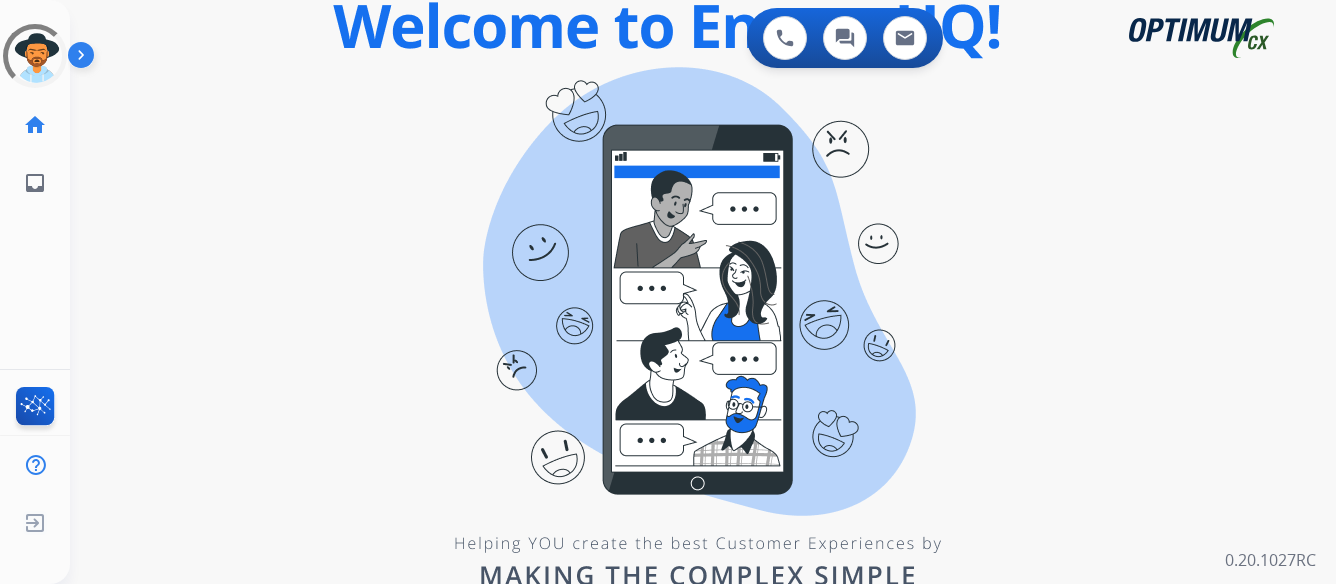 scroll, scrollTop: 0, scrollLeft: 0, axis: both 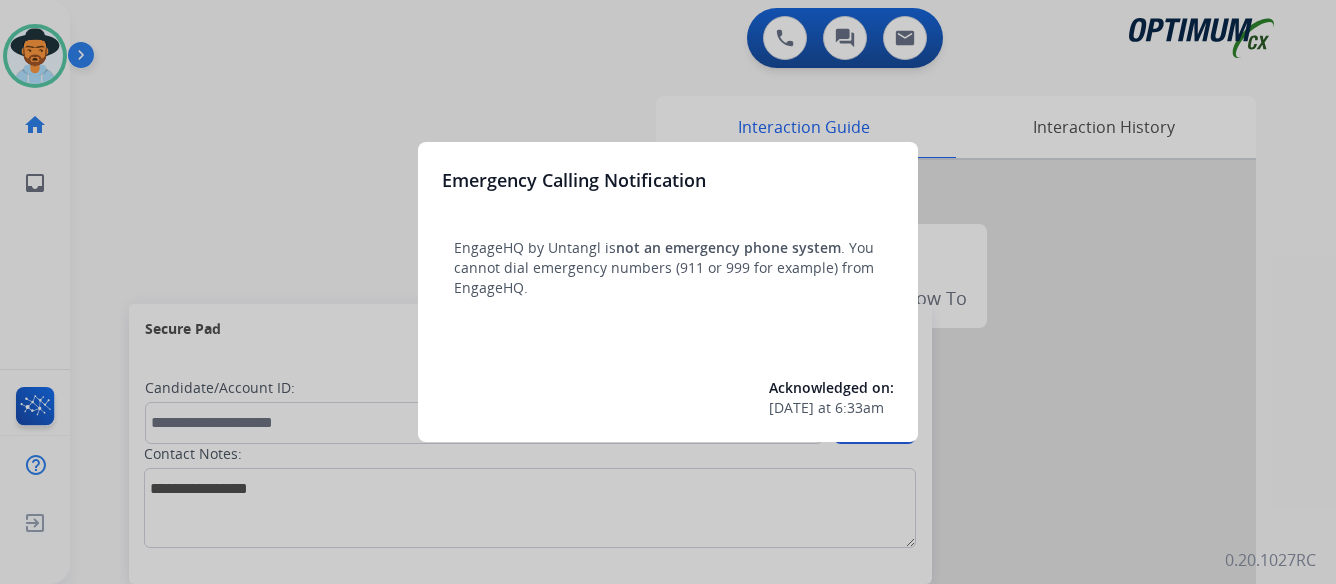 click at bounding box center (668, 292) 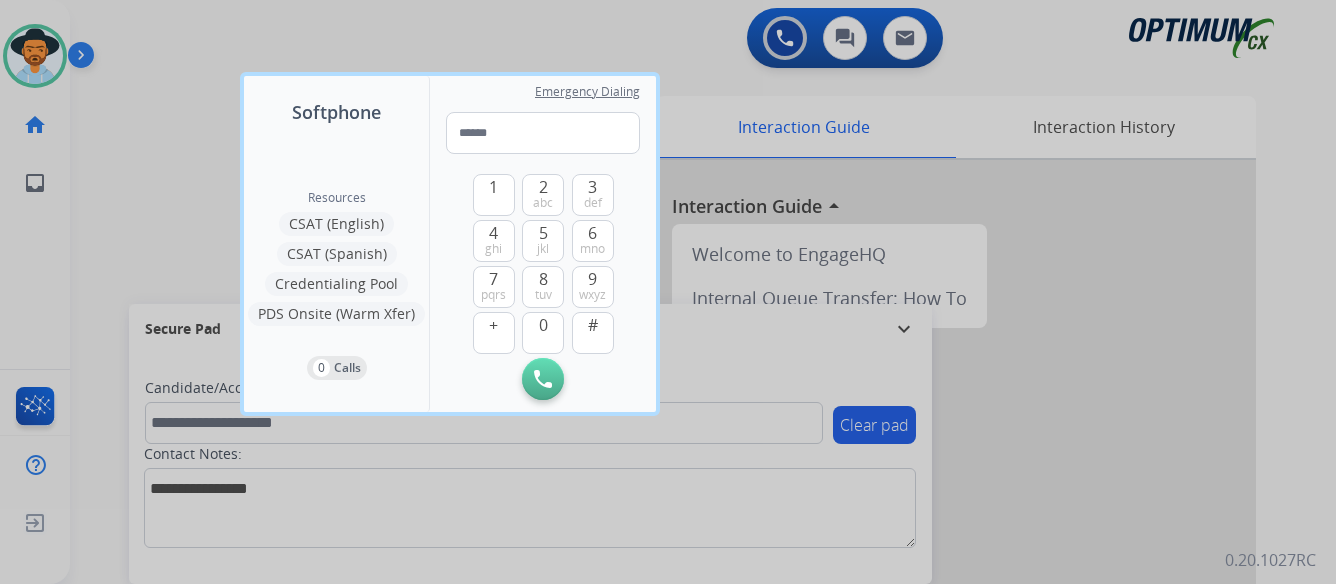 click at bounding box center [668, 292] 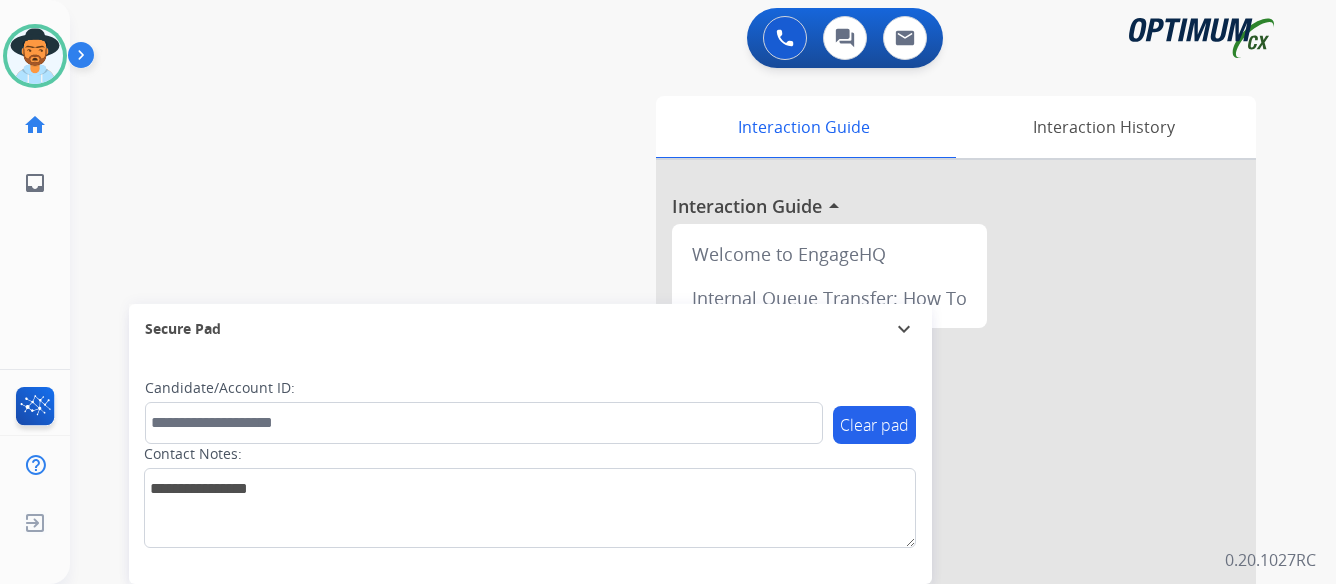 click at bounding box center (85, 59) 